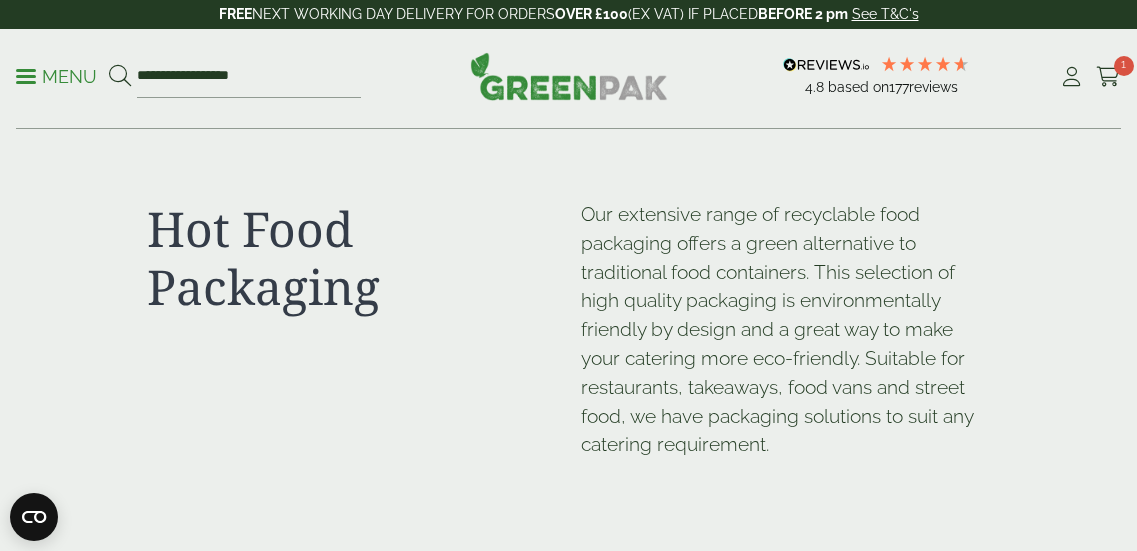 scroll, scrollTop: 2500, scrollLeft: 0, axis: vertical 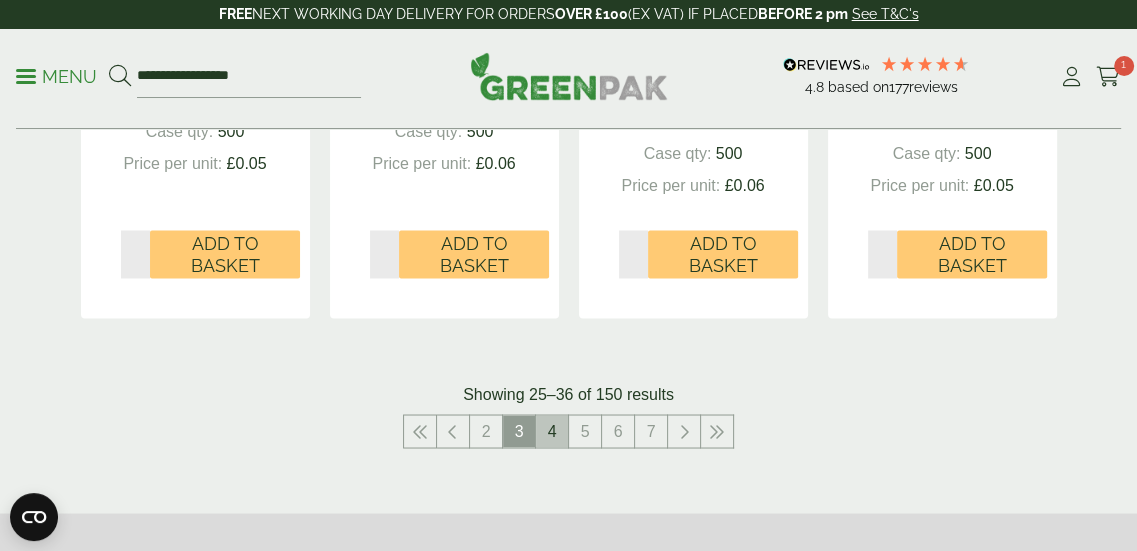 click on "4" at bounding box center [552, 431] 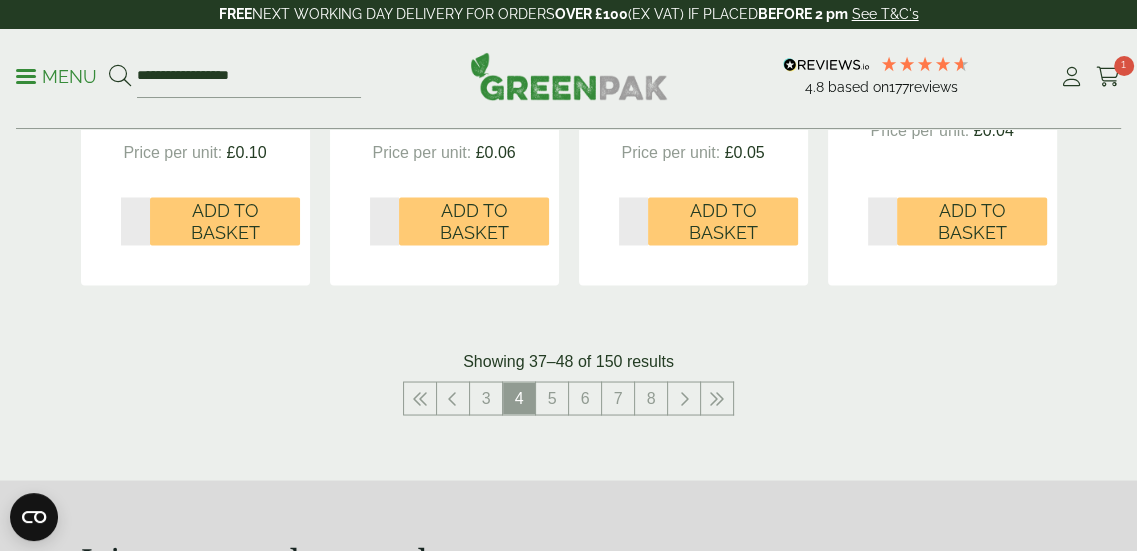 scroll, scrollTop: 2600, scrollLeft: 0, axis: vertical 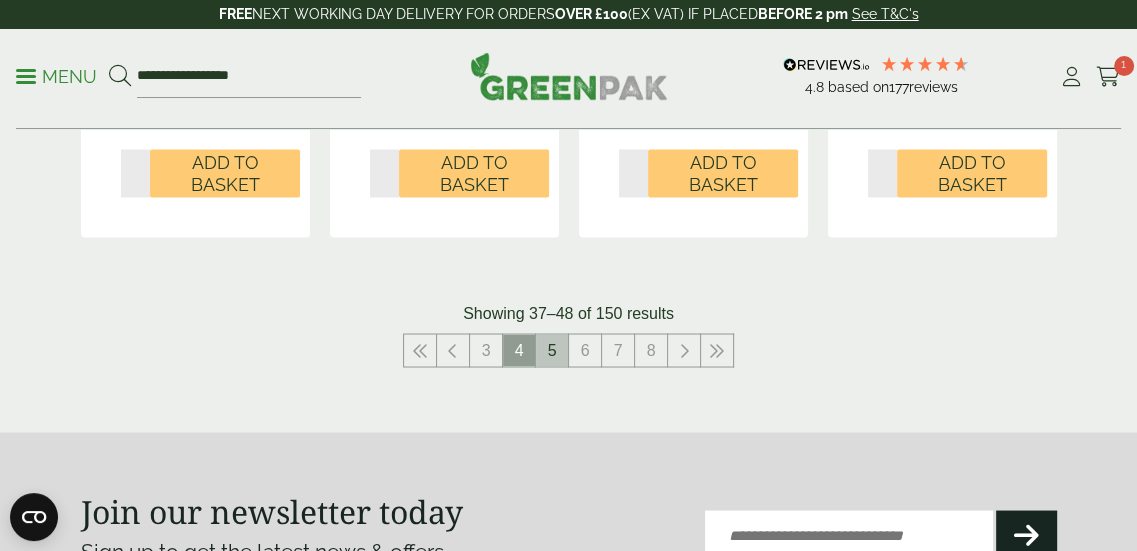 click on "5" at bounding box center [552, 350] 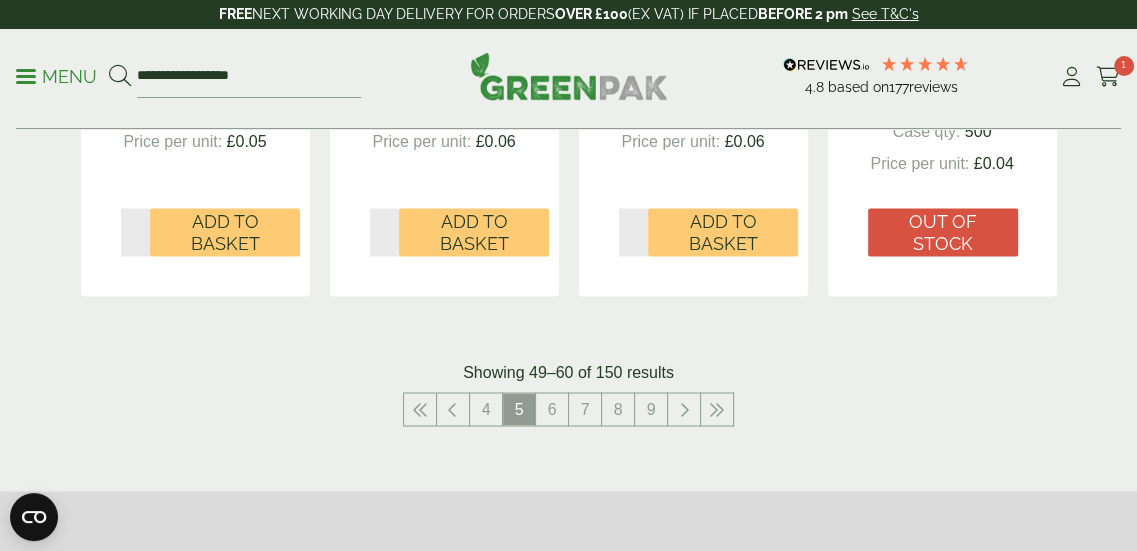scroll, scrollTop: 2600, scrollLeft: 0, axis: vertical 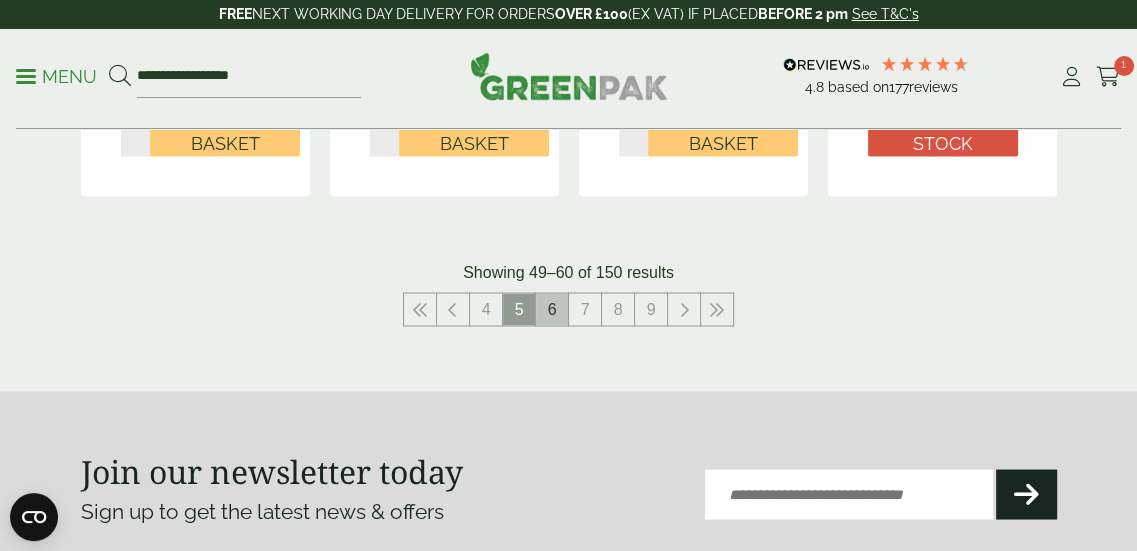 click on "6" at bounding box center [552, 309] 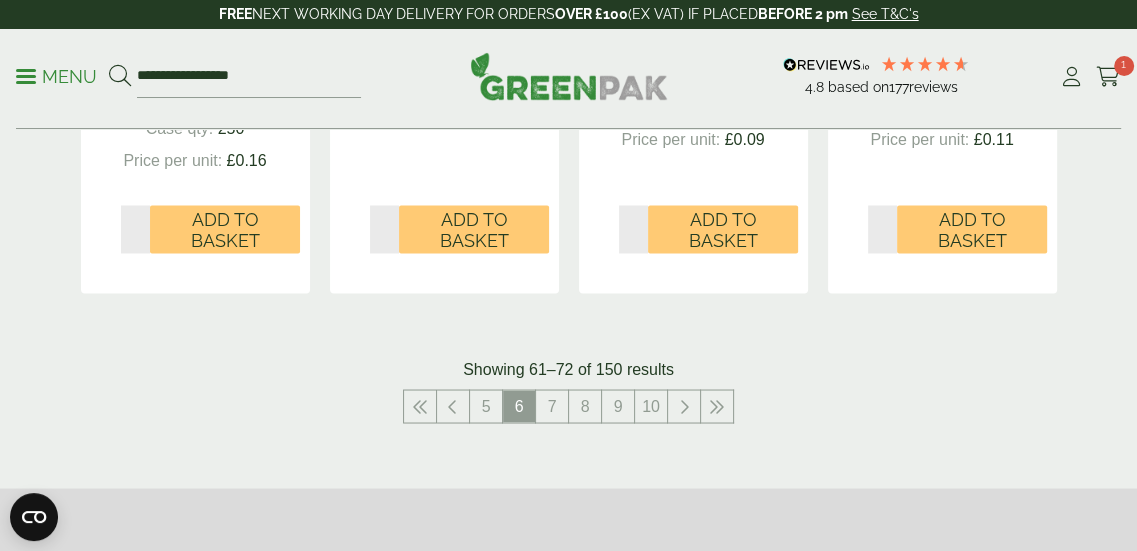 scroll, scrollTop: 2600, scrollLeft: 0, axis: vertical 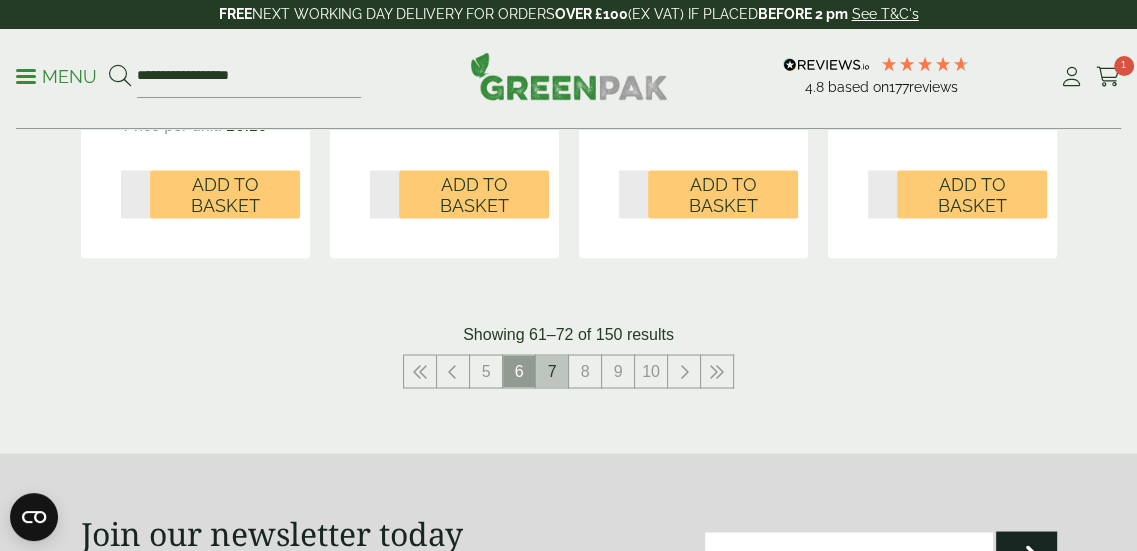 click on "7" at bounding box center (552, 371) 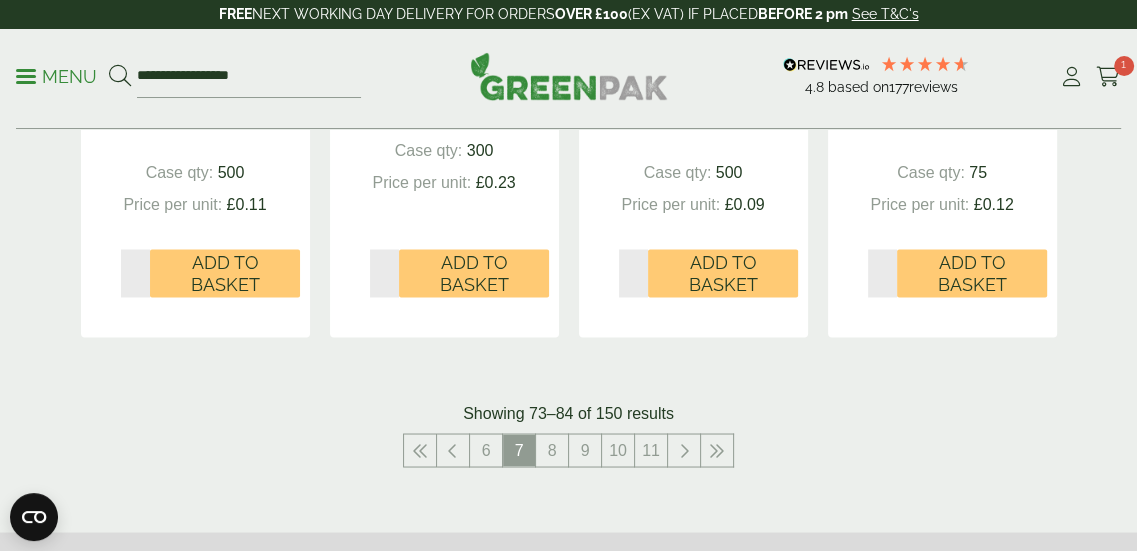 scroll, scrollTop: 2700, scrollLeft: 0, axis: vertical 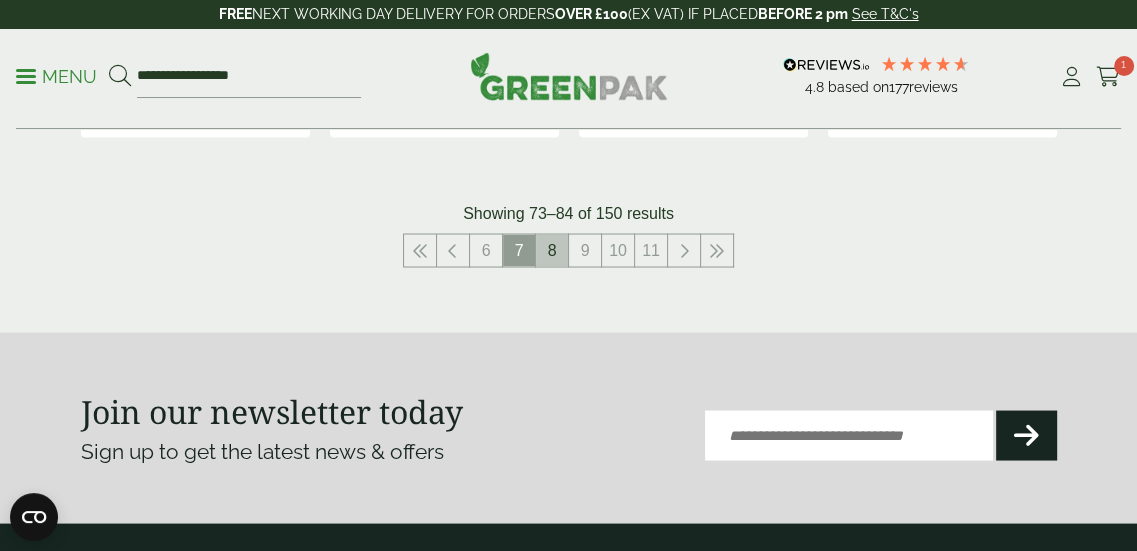 click on "8" at bounding box center (552, 250) 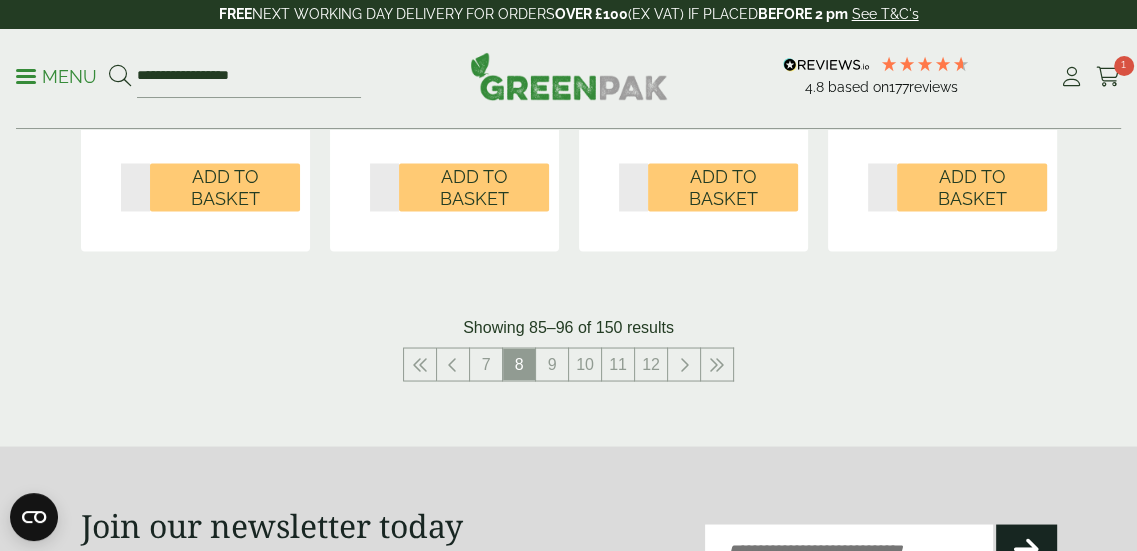 scroll, scrollTop: 2700, scrollLeft: 0, axis: vertical 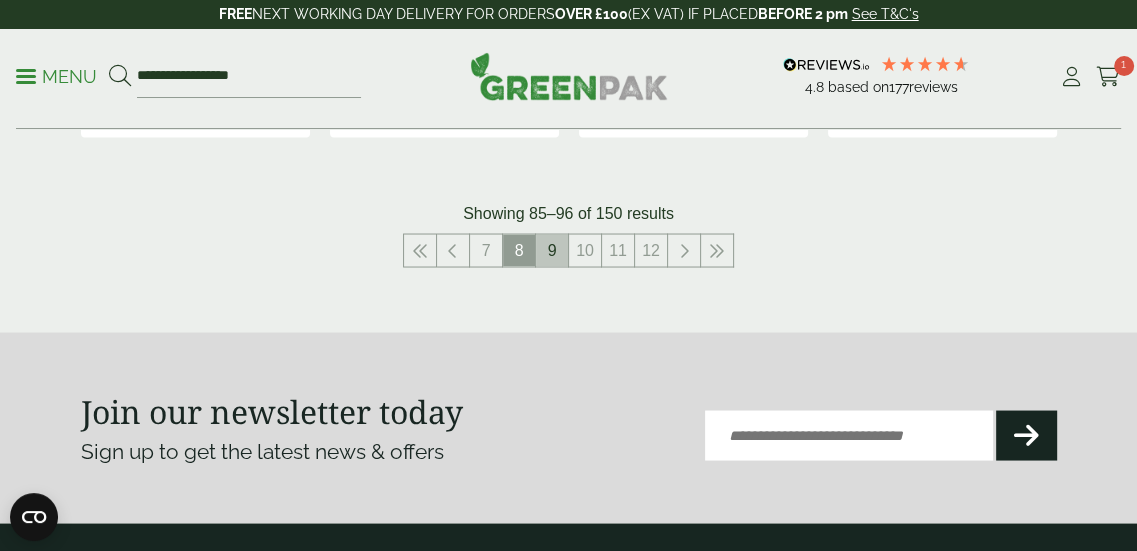 click on "9" at bounding box center (552, 250) 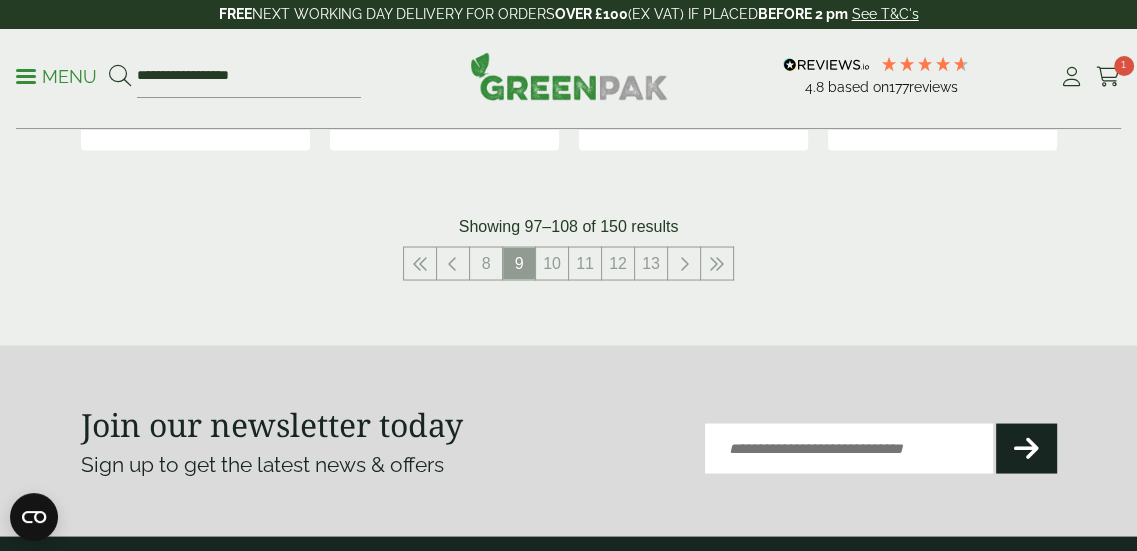 scroll, scrollTop: 2800, scrollLeft: 0, axis: vertical 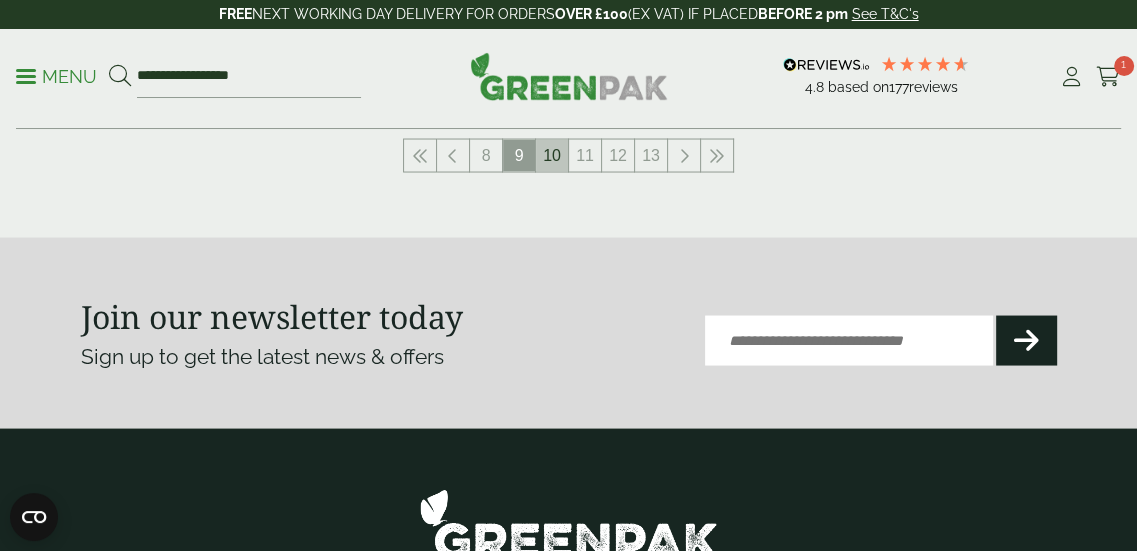 click on "10" at bounding box center [552, 155] 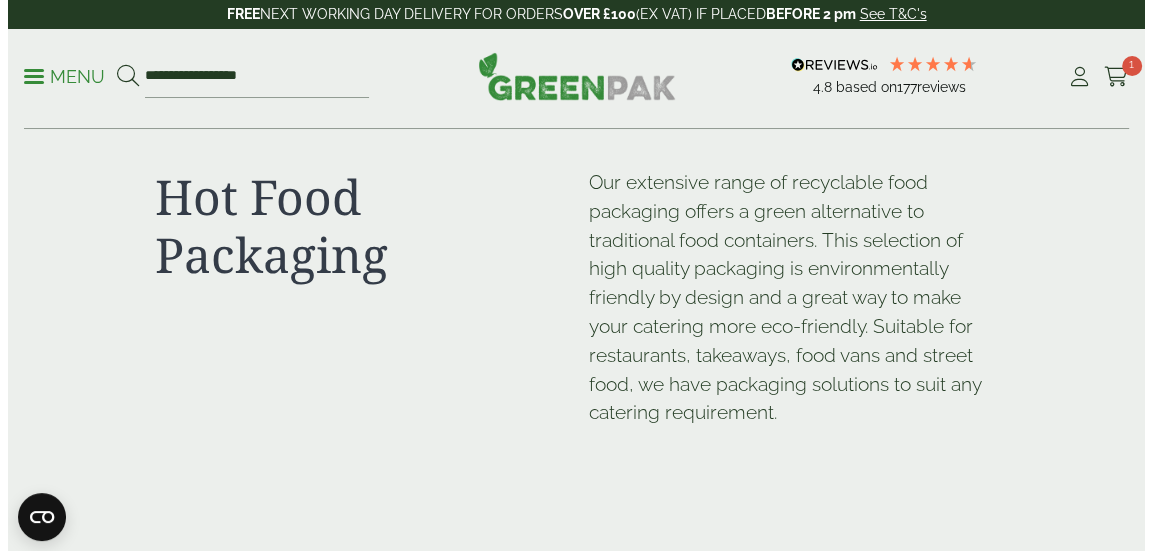 scroll, scrollTop: 0, scrollLeft: 0, axis: both 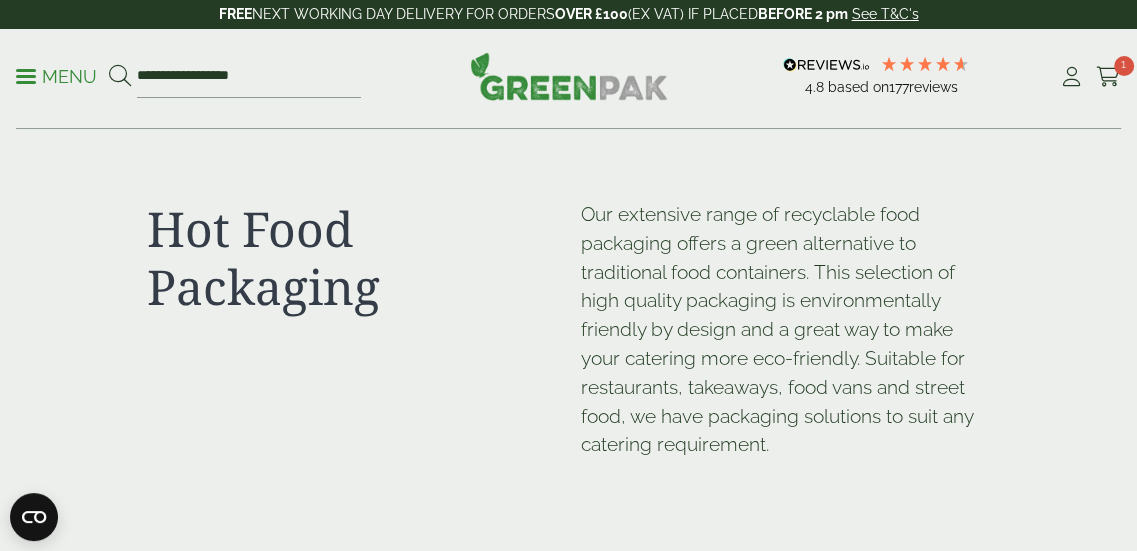 click at bounding box center (26, 76) 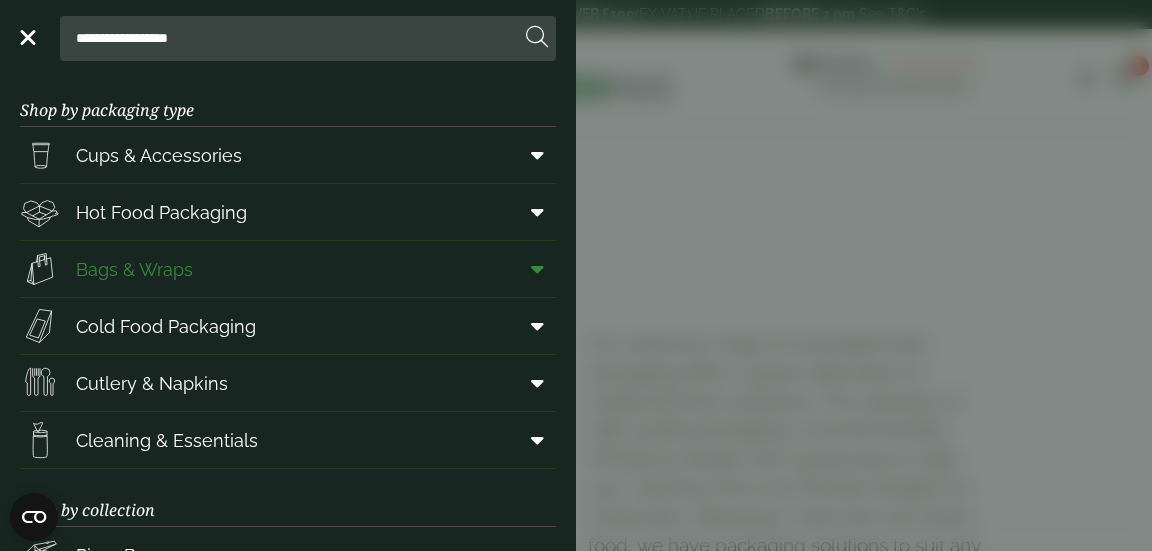 click on "Bags & Wraps" at bounding box center [288, 269] 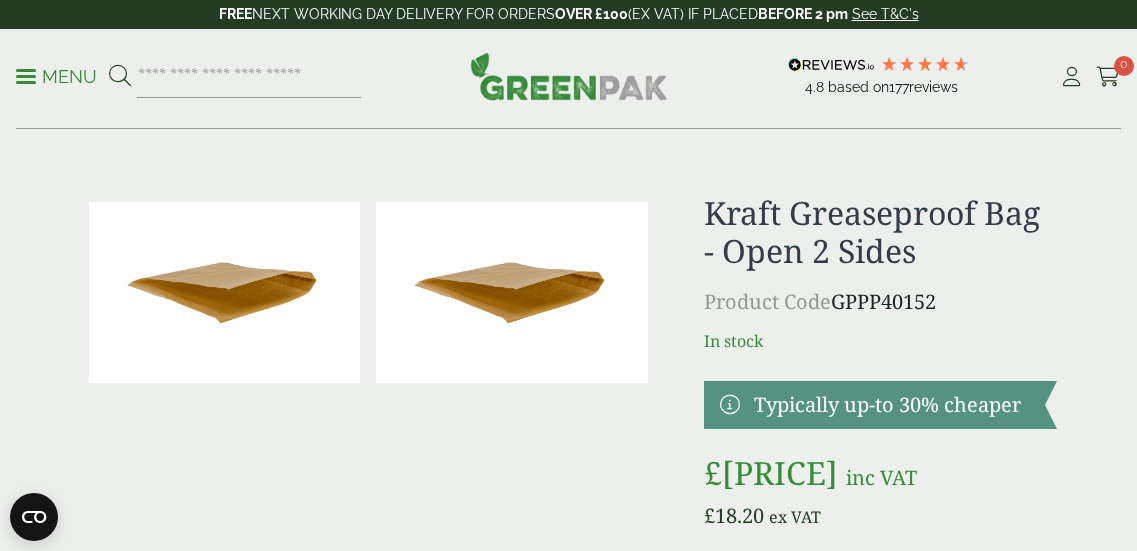 scroll, scrollTop: 251, scrollLeft: 0, axis: vertical 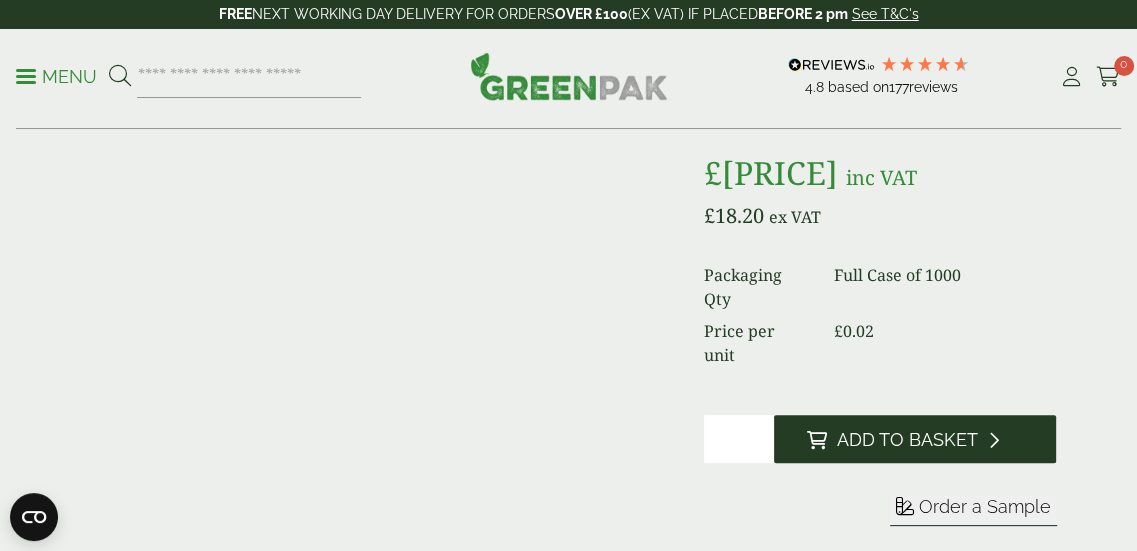 click on "Add to Basket" at bounding box center [915, 439] 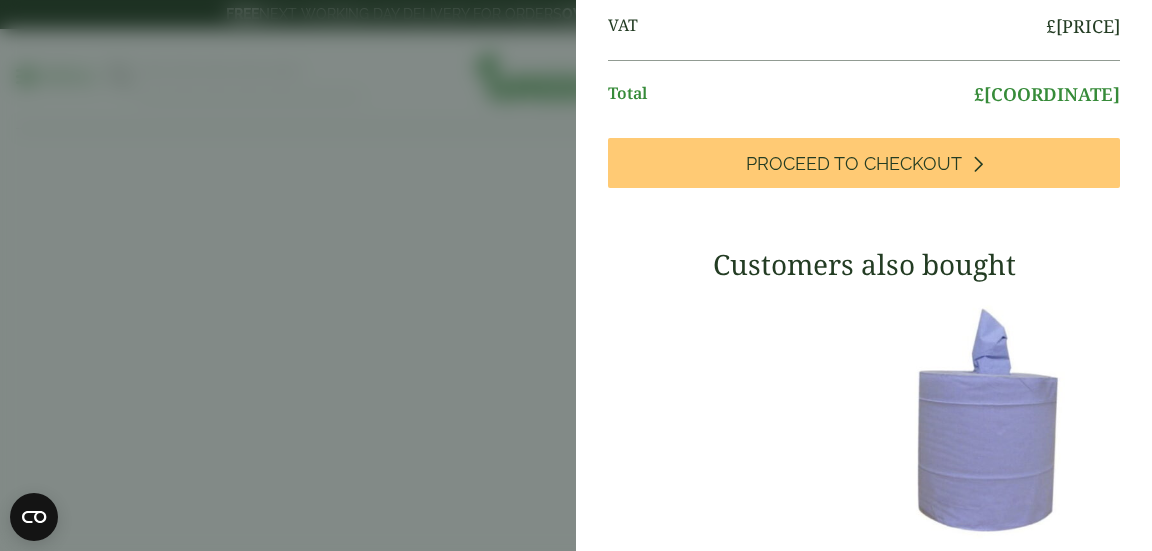 scroll, scrollTop: 0, scrollLeft: 0, axis: both 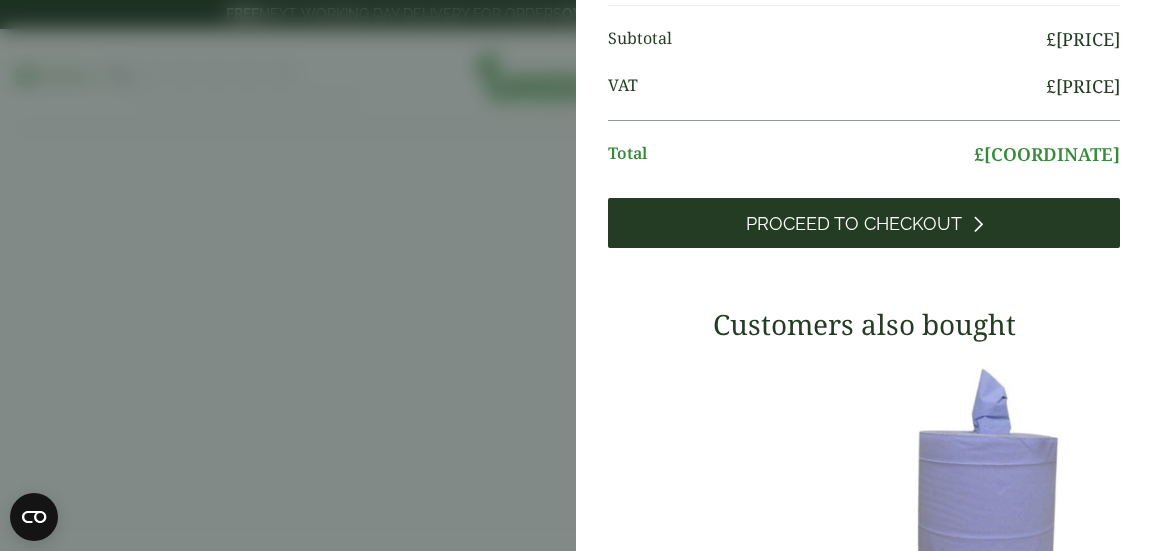 click on "Proceed to Checkout" at bounding box center (854, 224) 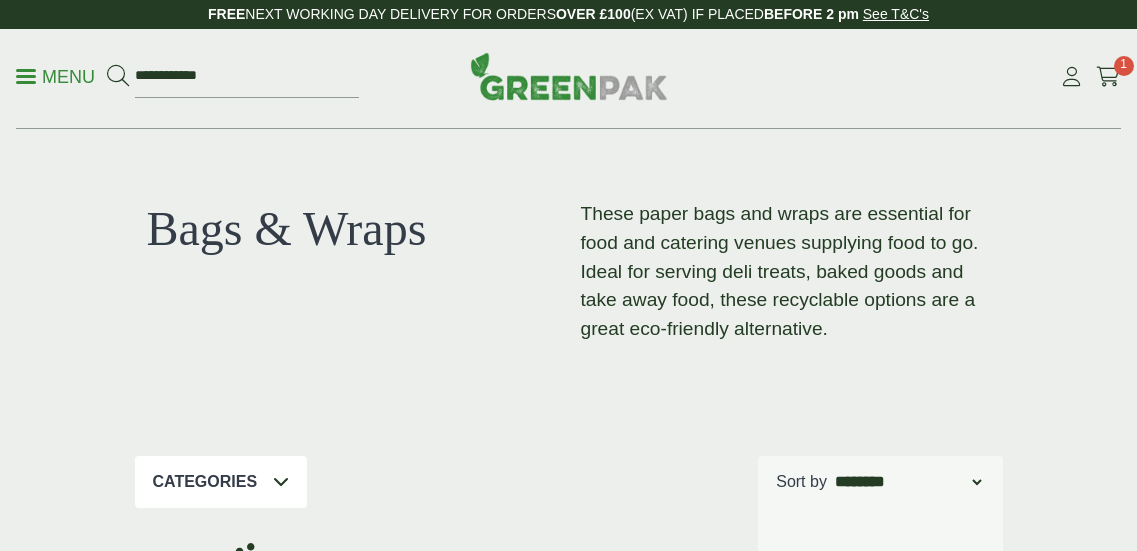 scroll, scrollTop: 0, scrollLeft: 0, axis: both 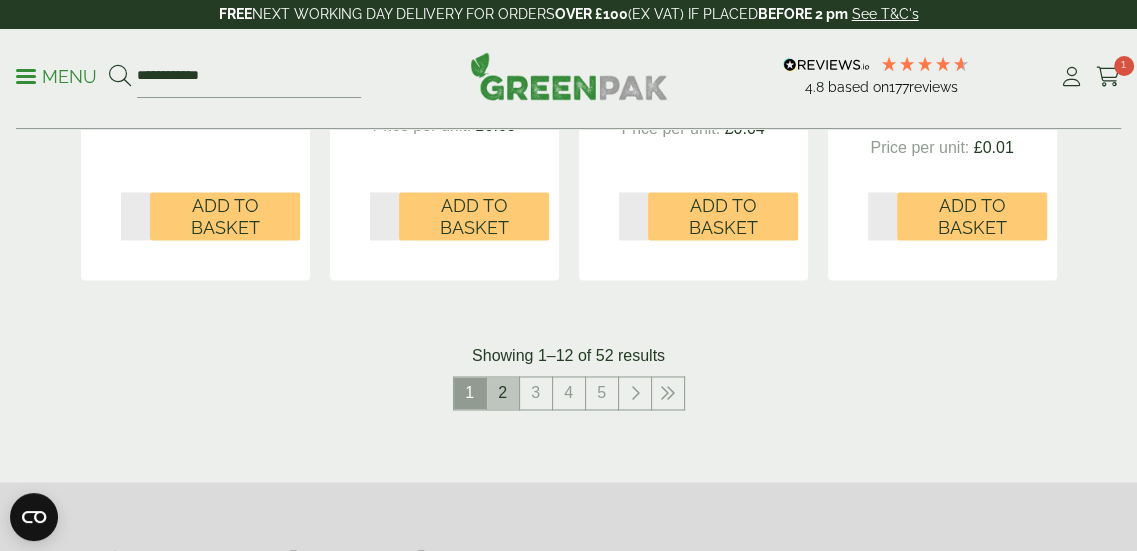 click on "2" at bounding box center [503, 393] 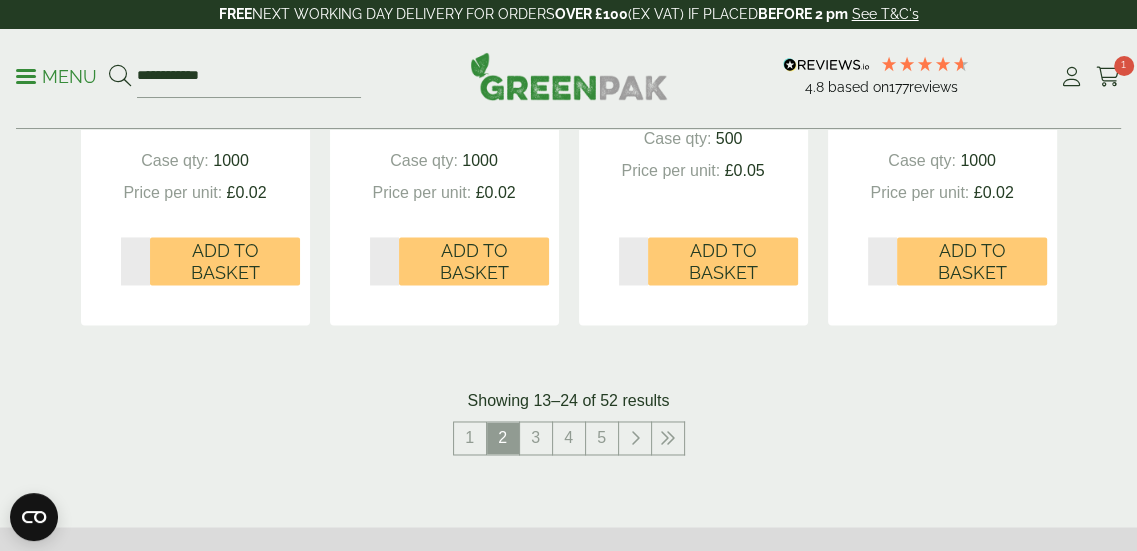 scroll, scrollTop: 2400, scrollLeft: 0, axis: vertical 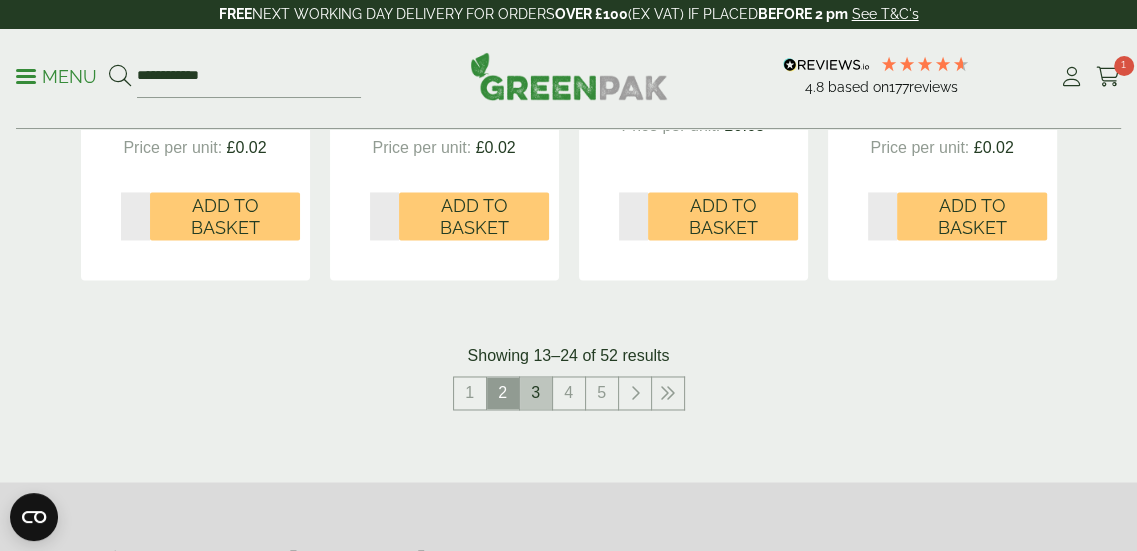 click on "3" at bounding box center (536, 393) 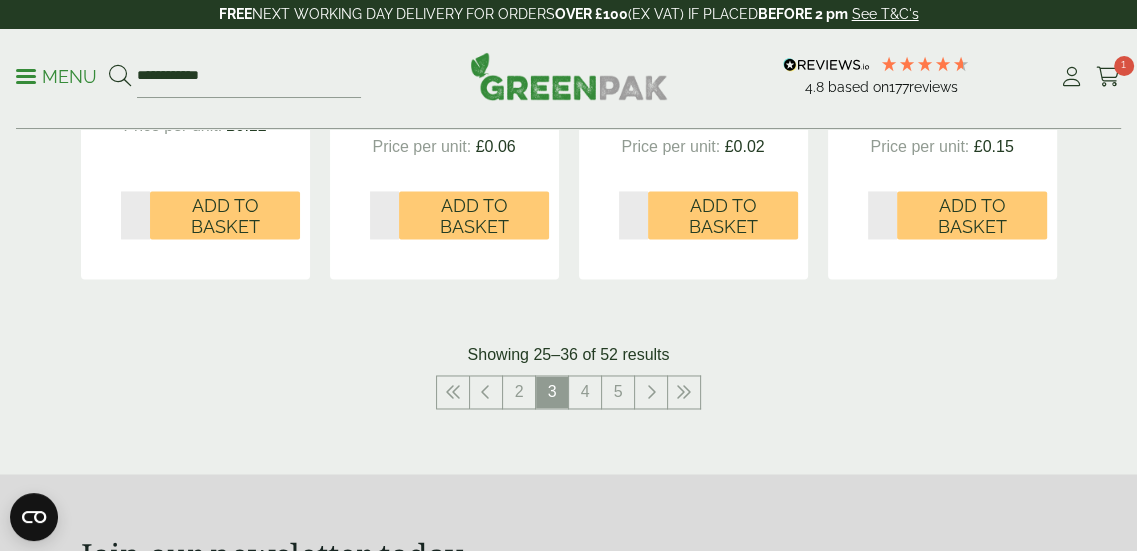 scroll, scrollTop: 2500, scrollLeft: 0, axis: vertical 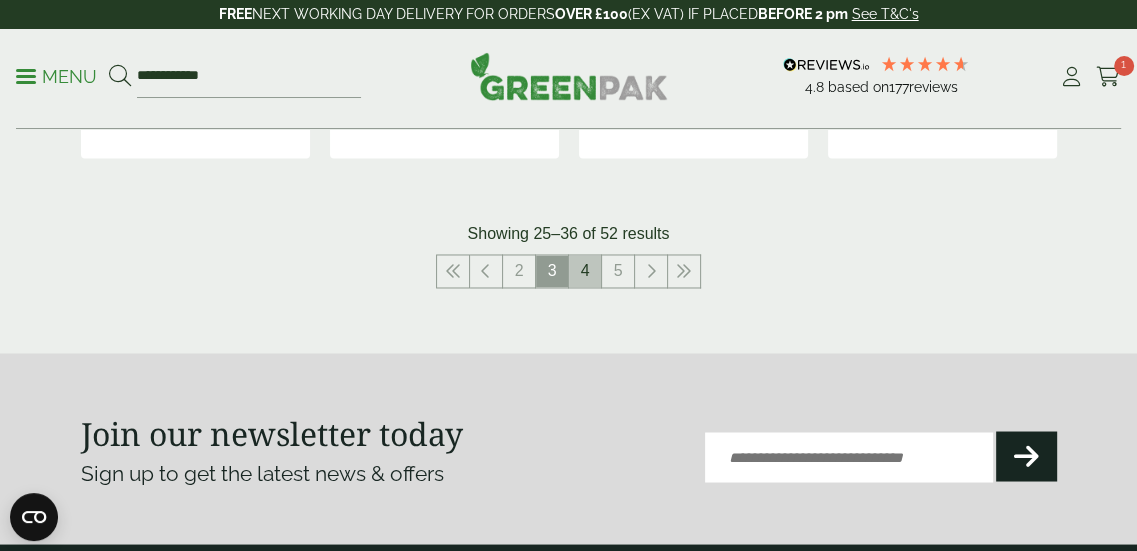 click on "4" at bounding box center [585, 271] 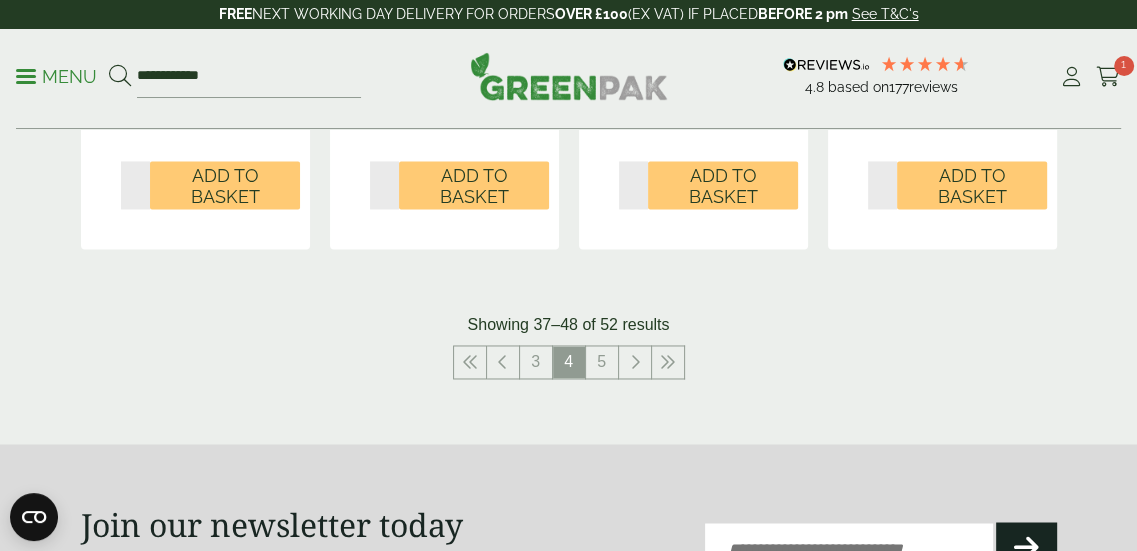 scroll, scrollTop: 2400, scrollLeft: 0, axis: vertical 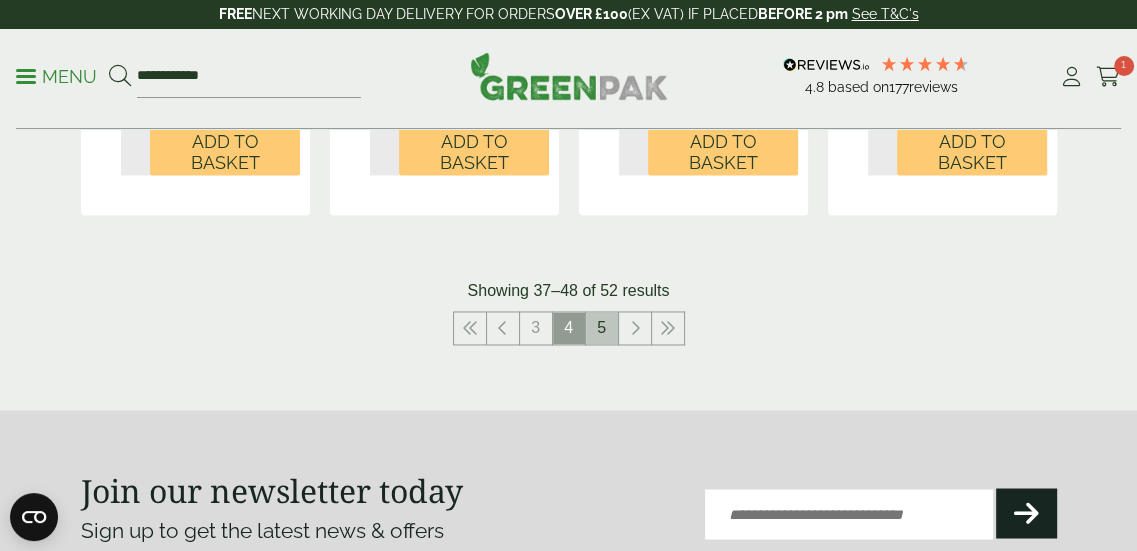 click on "5" at bounding box center [602, 328] 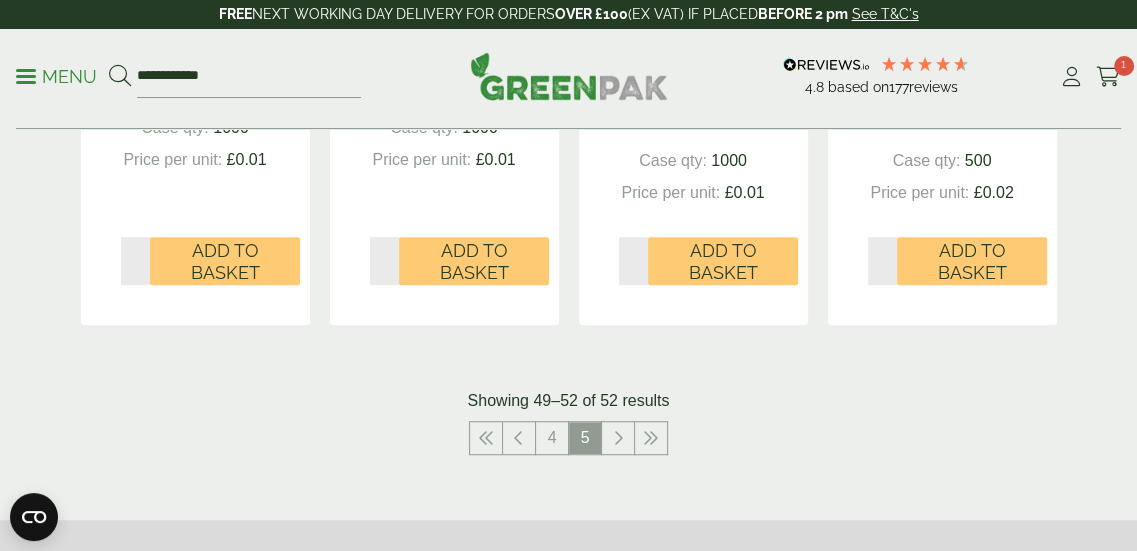scroll, scrollTop: 1000, scrollLeft: 0, axis: vertical 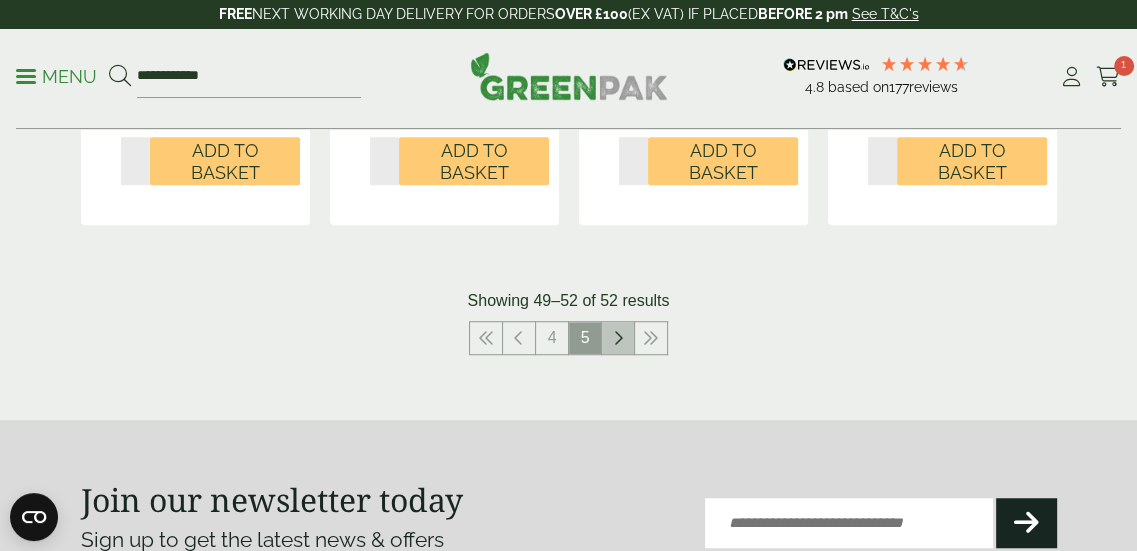 click at bounding box center (618, 338) 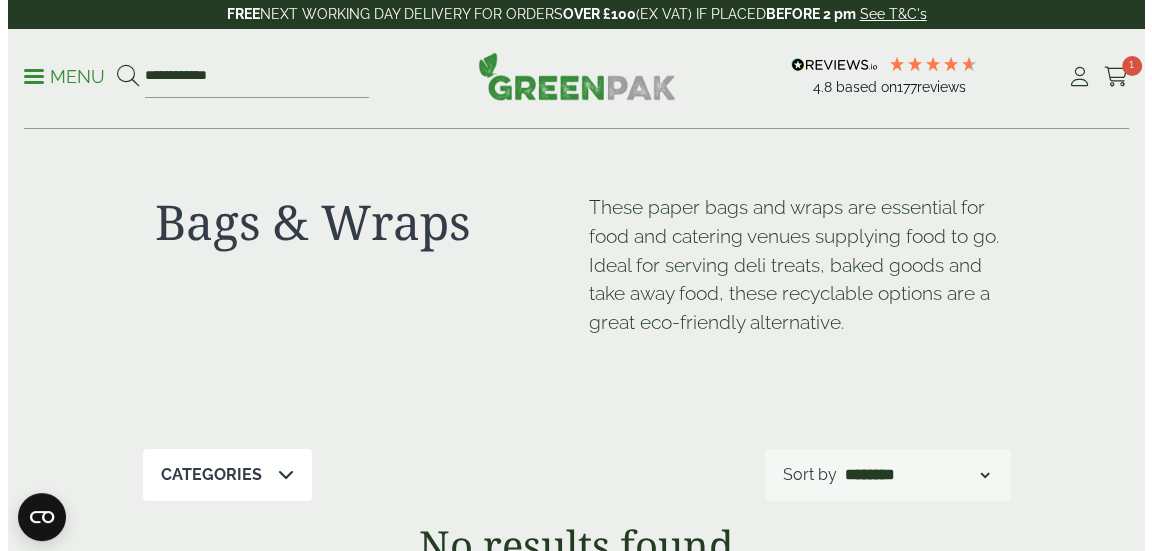 scroll, scrollTop: 0, scrollLeft: 0, axis: both 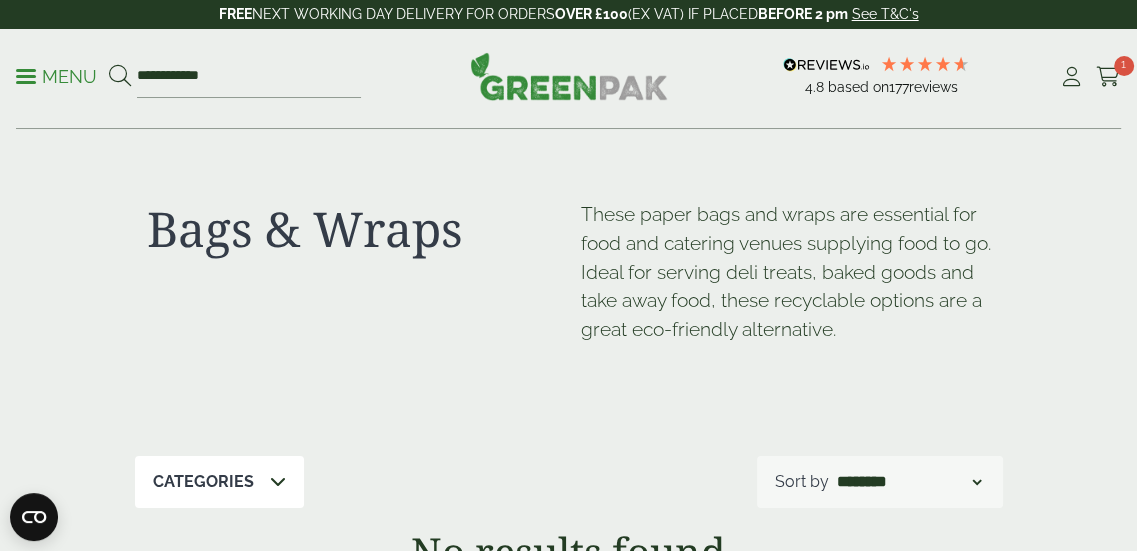 click at bounding box center [26, 76] 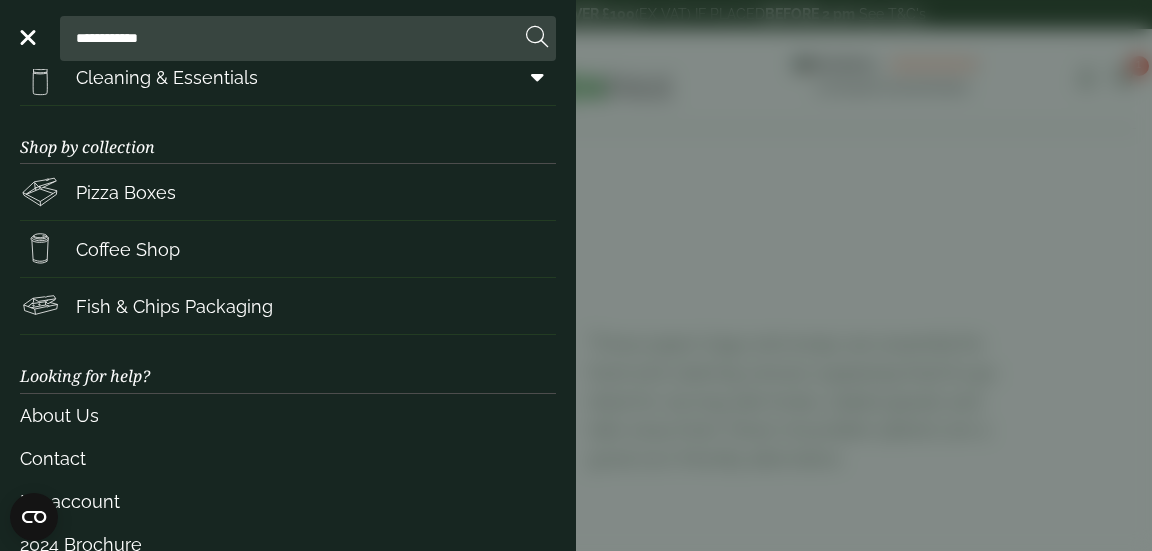 scroll, scrollTop: 395, scrollLeft: 0, axis: vertical 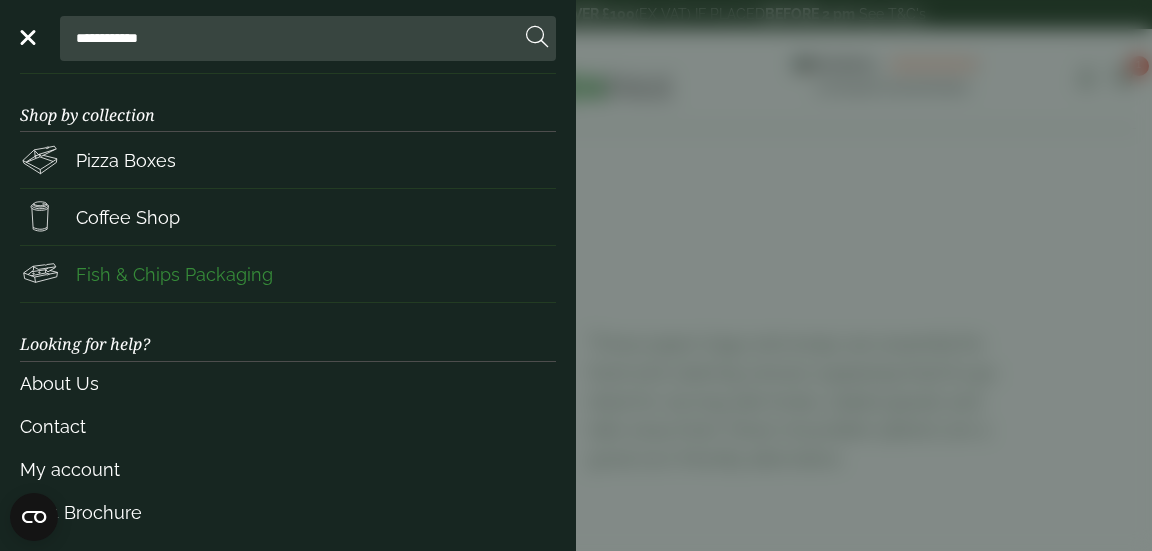 click on "Fish & Chips Packaging" at bounding box center (174, 274) 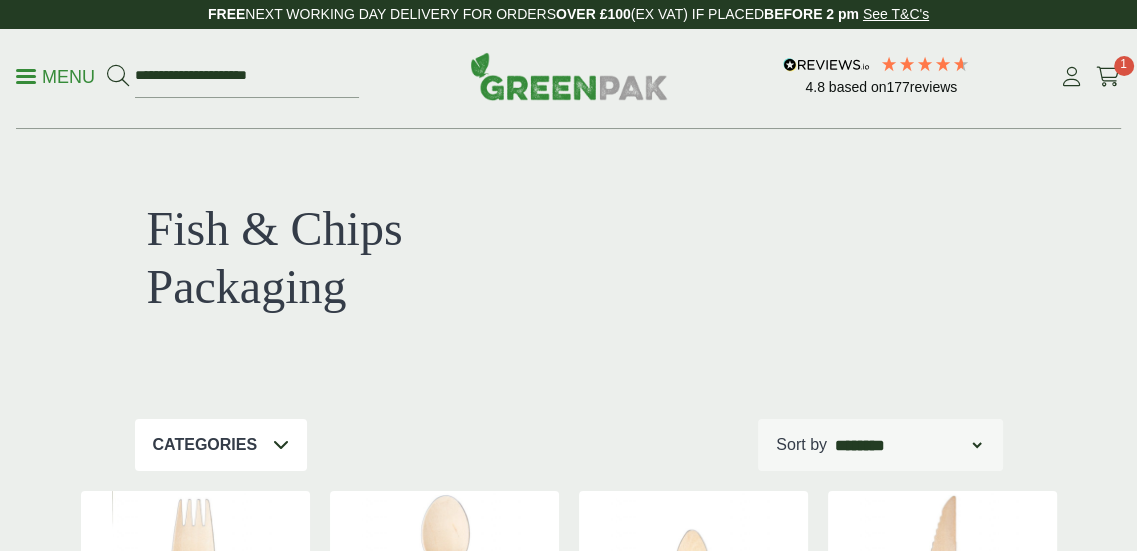 scroll, scrollTop: 100, scrollLeft: 0, axis: vertical 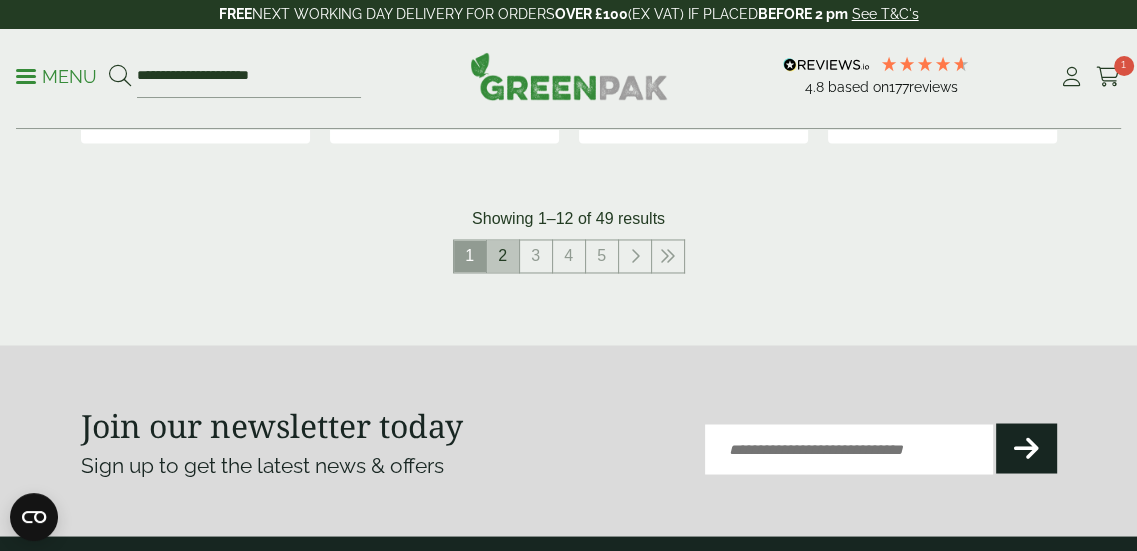 click on "2" at bounding box center (503, 256) 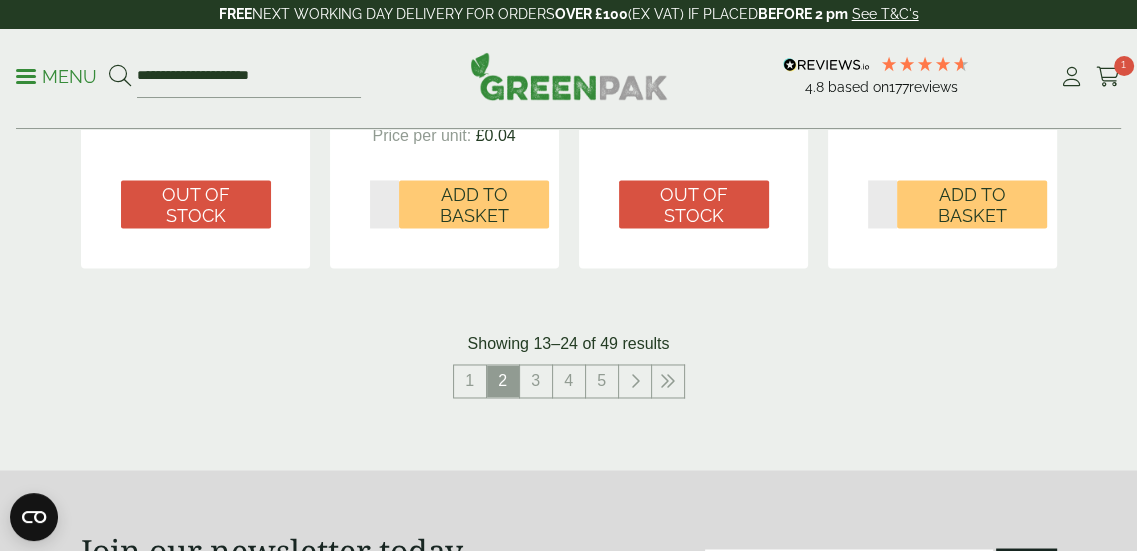 scroll, scrollTop: 2400, scrollLeft: 0, axis: vertical 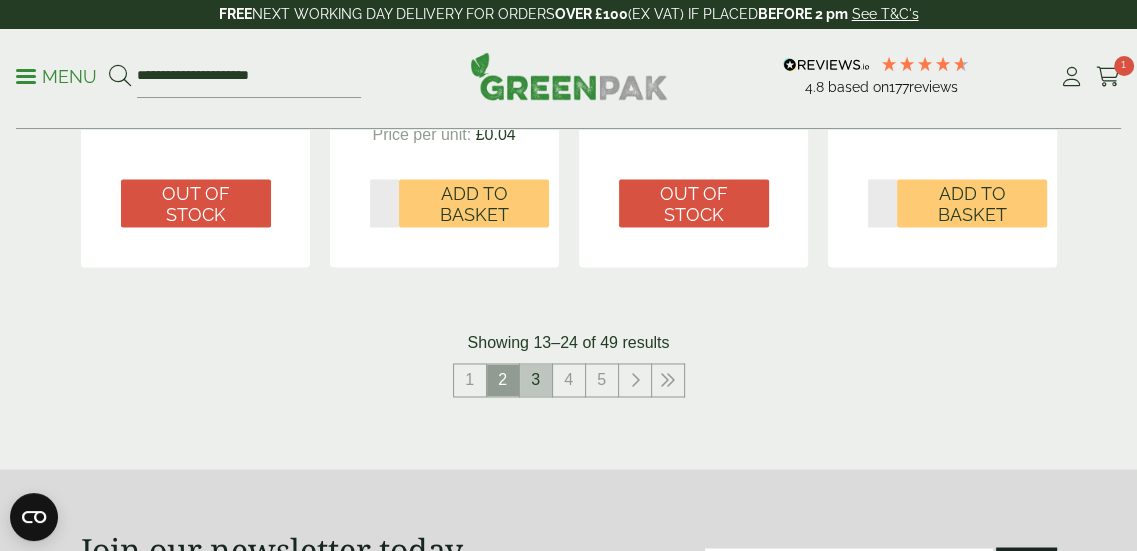click on "3" at bounding box center (536, 380) 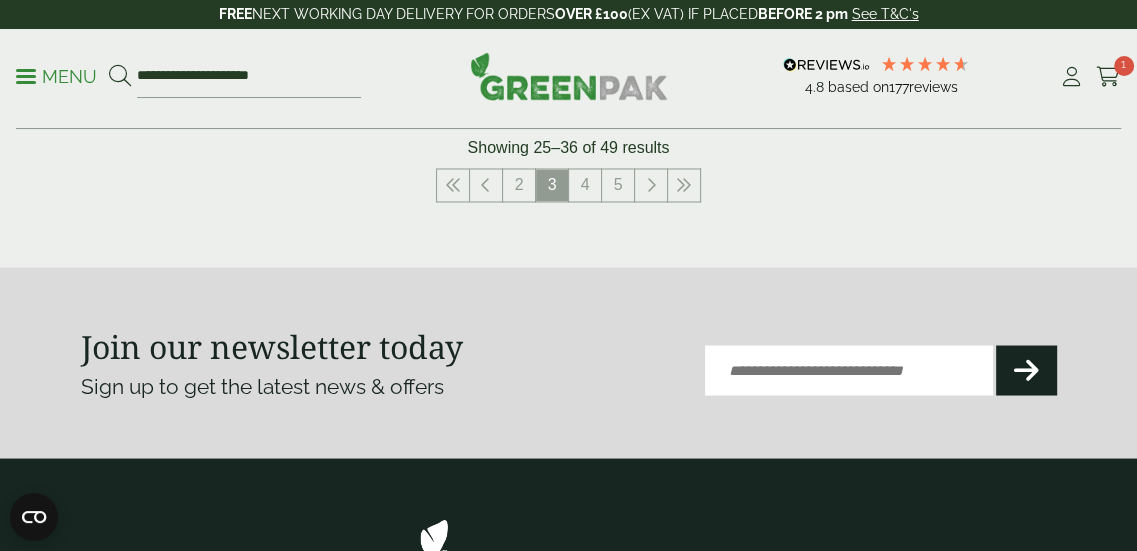 scroll, scrollTop: 2600, scrollLeft: 0, axis: vertical 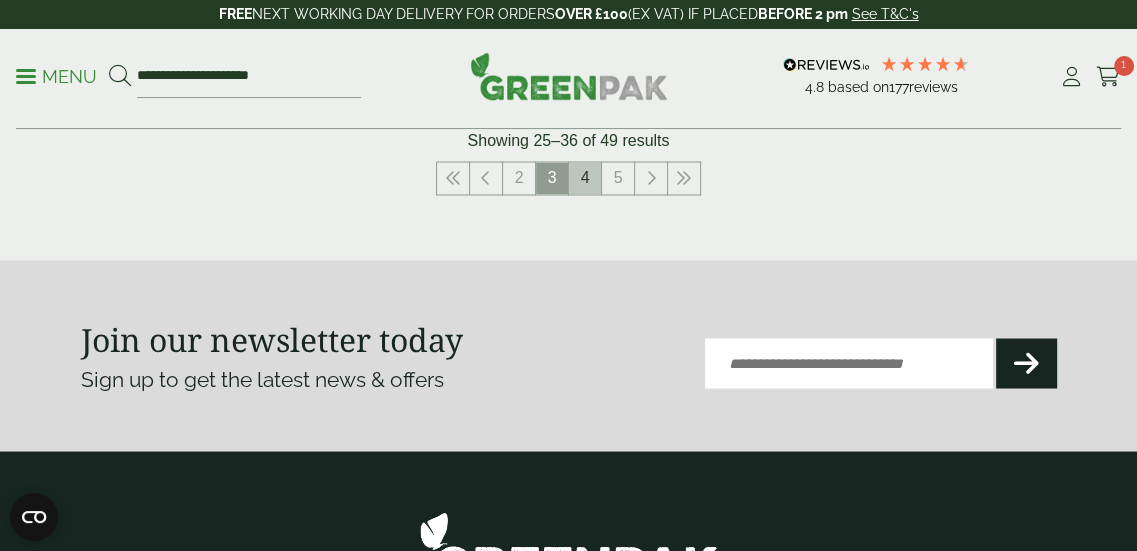 click on "4" at bounding box center [585, 178] 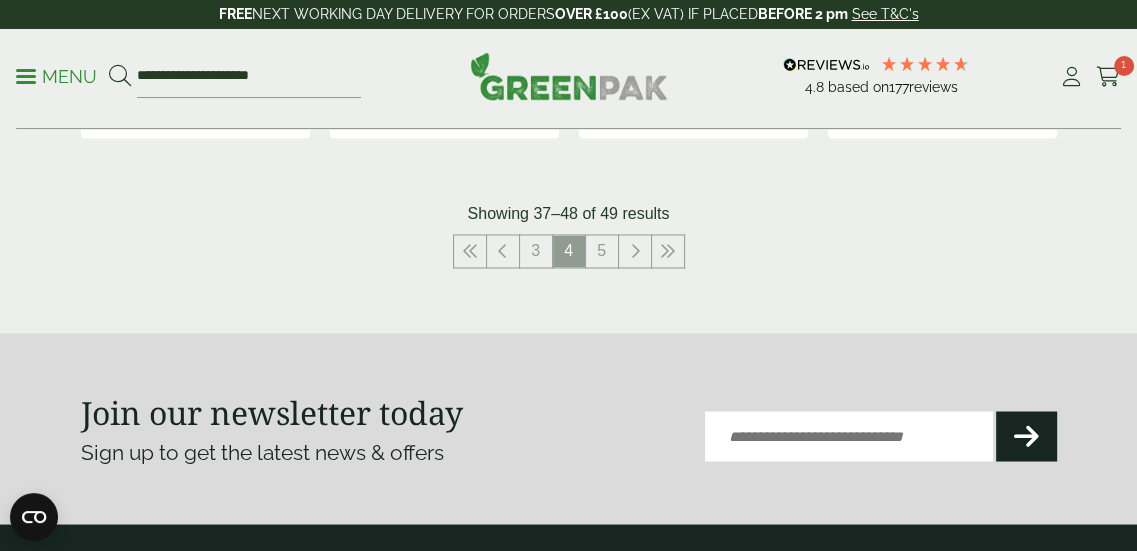 scroll, scrollTop: 2500, scrollLeft: 0, axis: vertical 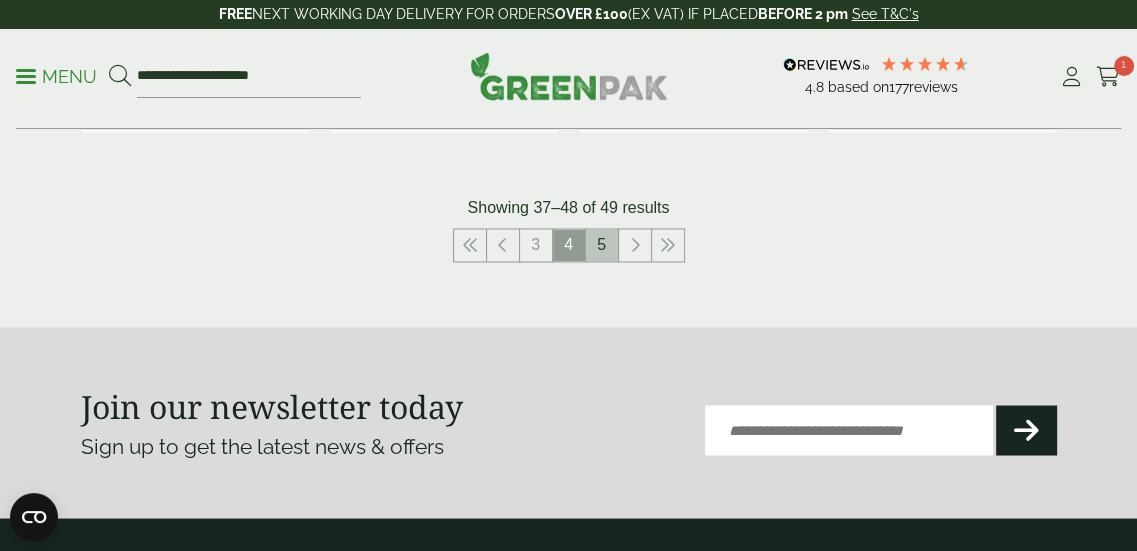 click on "5" at bounding box center (602, 245) 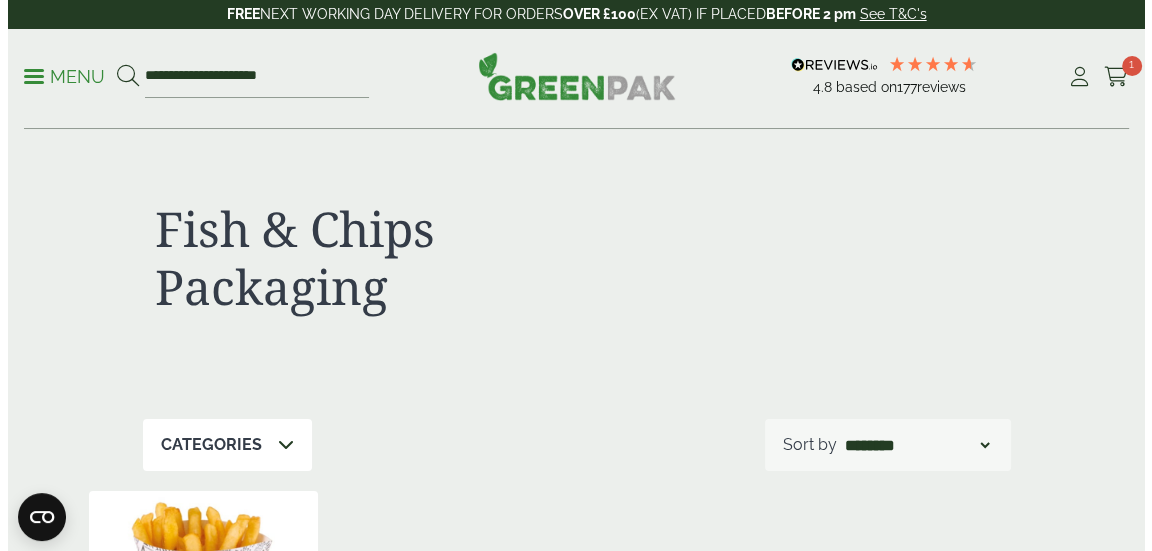 scroll, scrollTop: 0, scrollLeft: 0, axis: both 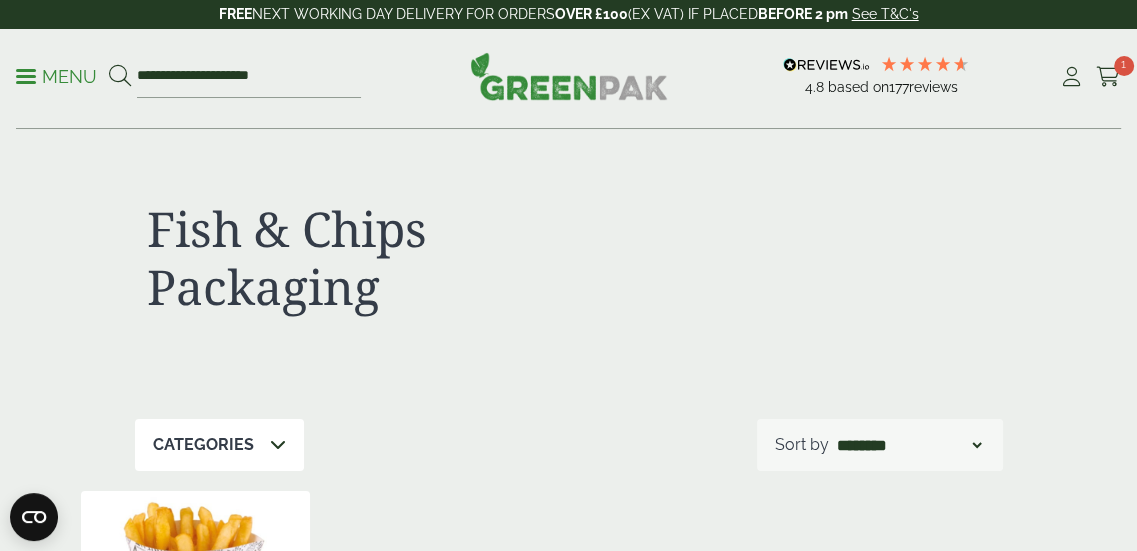 click on "Menu" at bounding box center [56, 77] 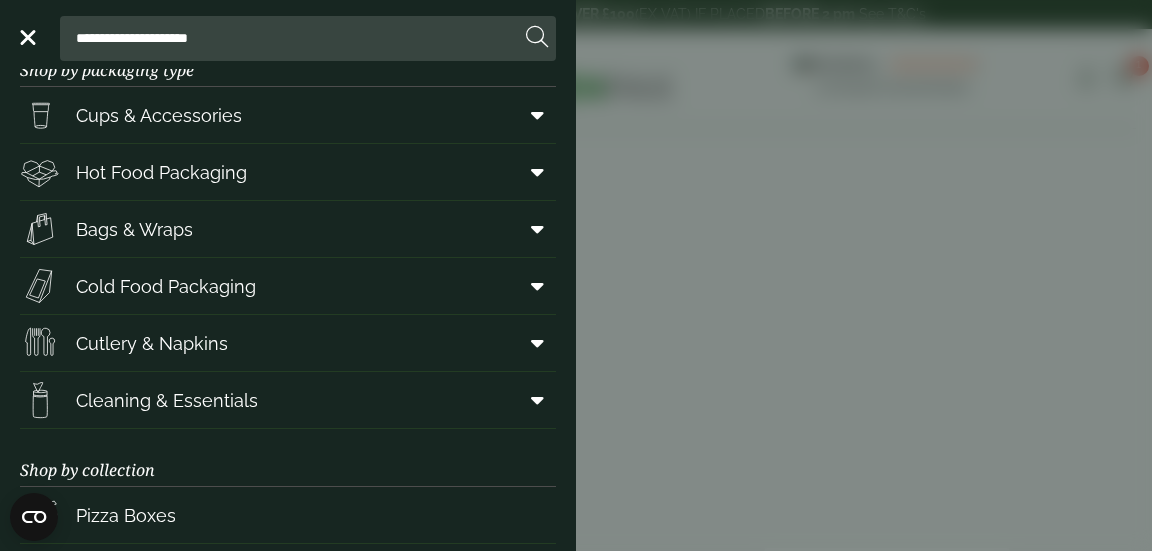 scroll, scrollTop: 0, scrollLeft: 0, axis: both 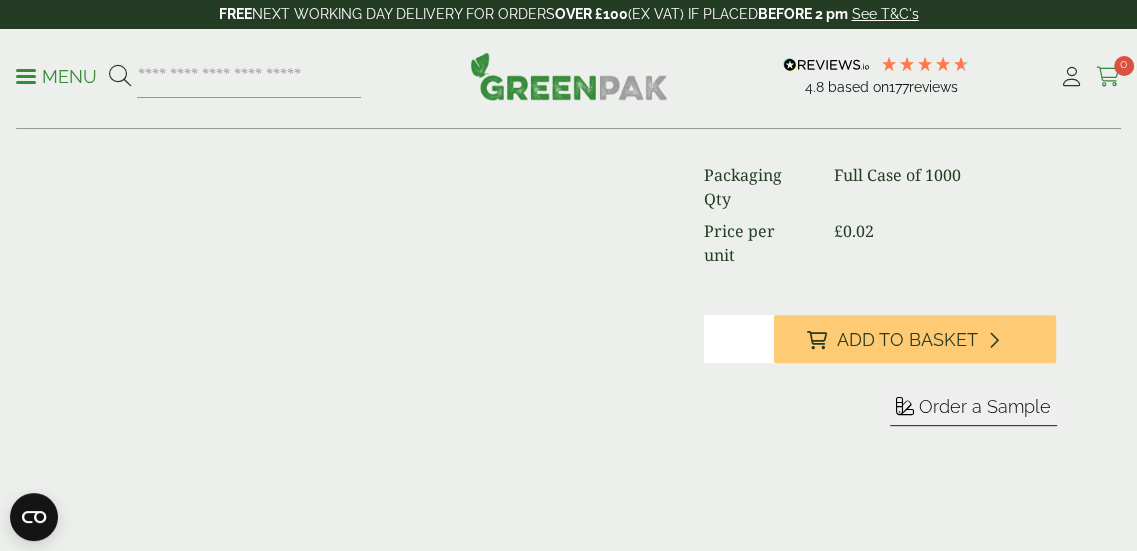 click at bounding box center (1108, 77) 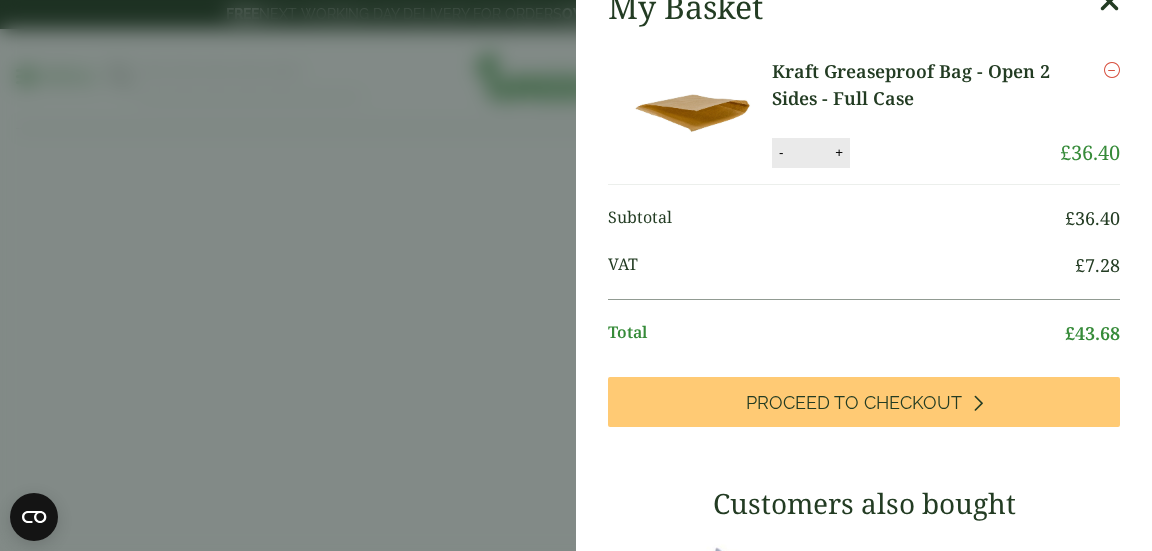 scroll, scrollTop: 0, scrollLeft: 0, axis: both 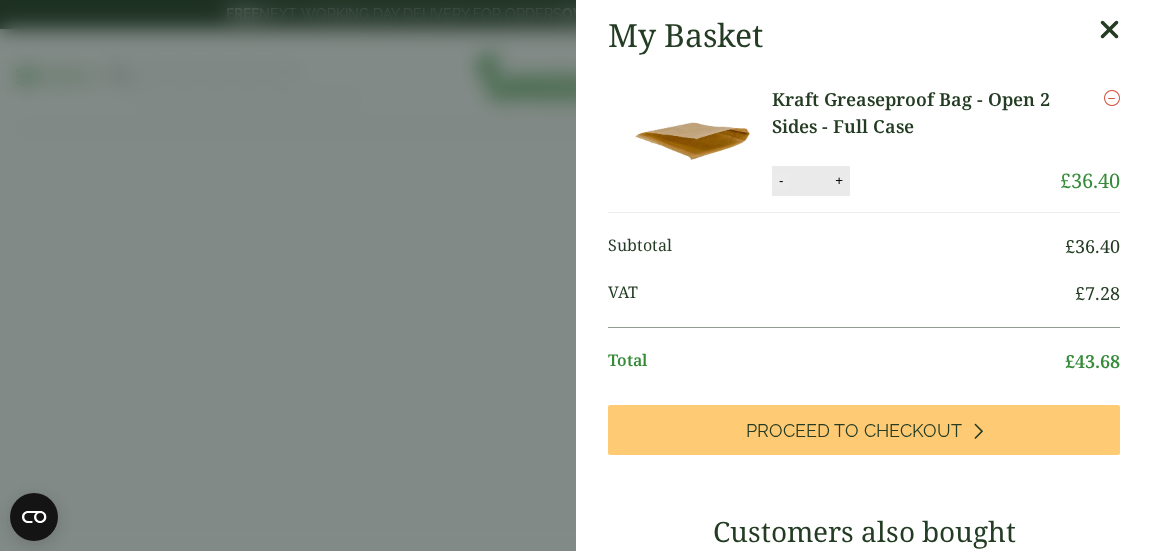 click on "-" at bounding box center [781, 180] 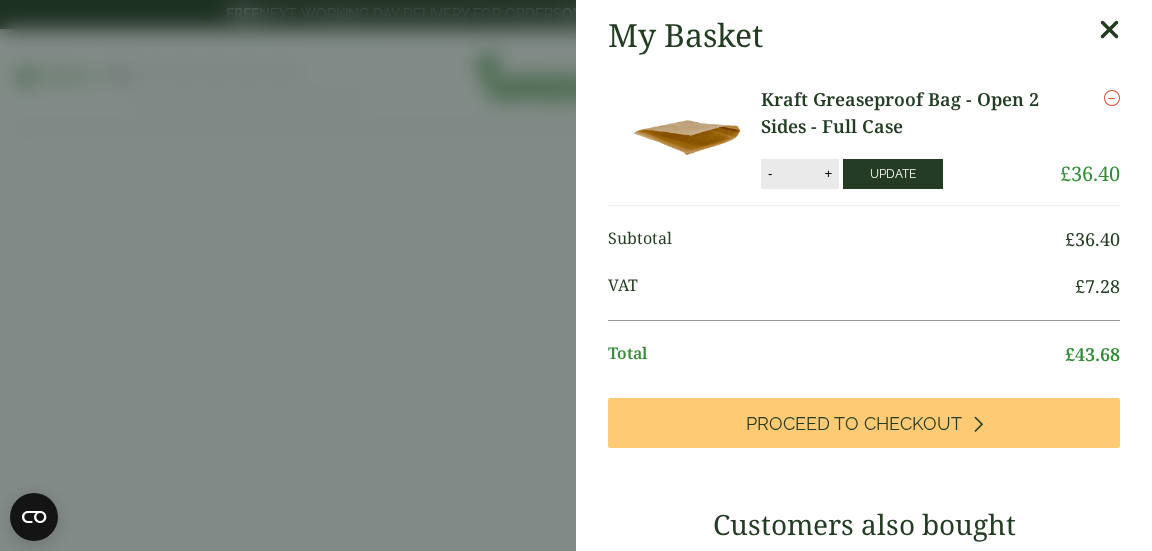 click on "Update" at bounding box center [893, 174] 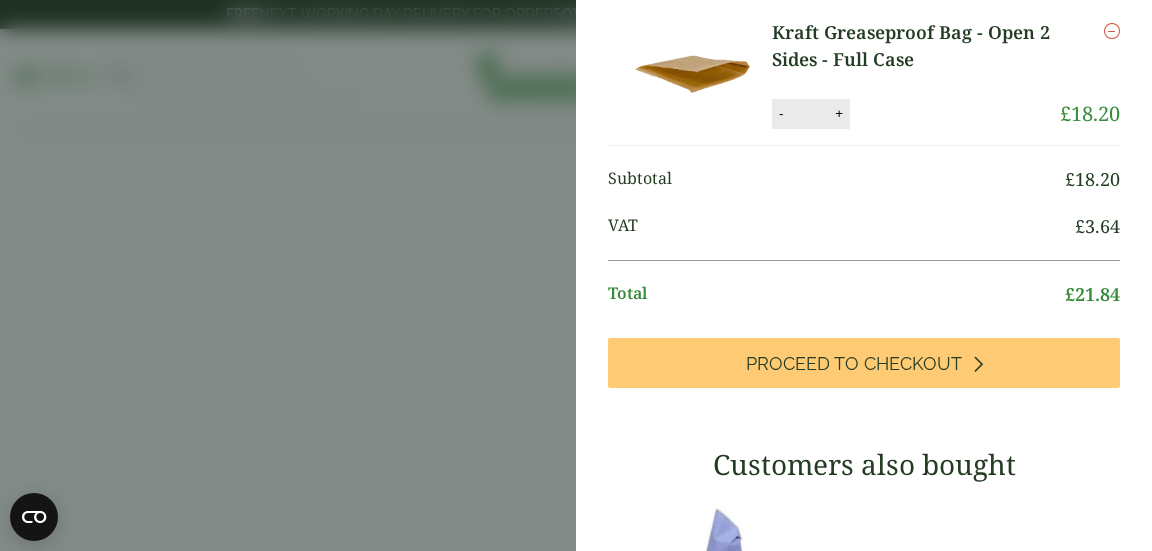 scroll, scrollTop: 200, scrollLeft: 0, axis: vertical 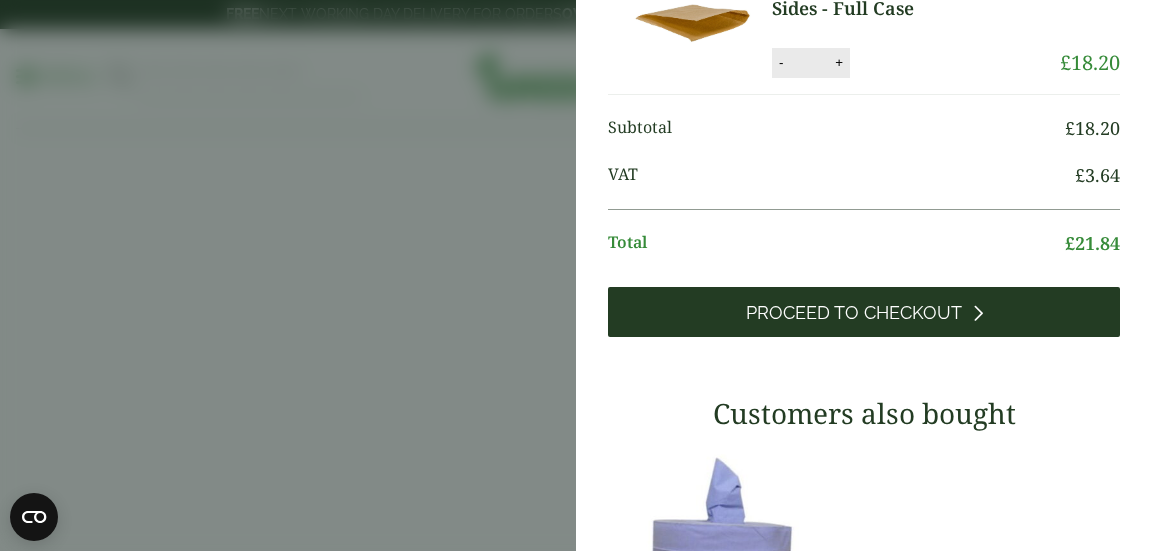 click on "Proceed to Checkout" at bounding box center (854, 313) 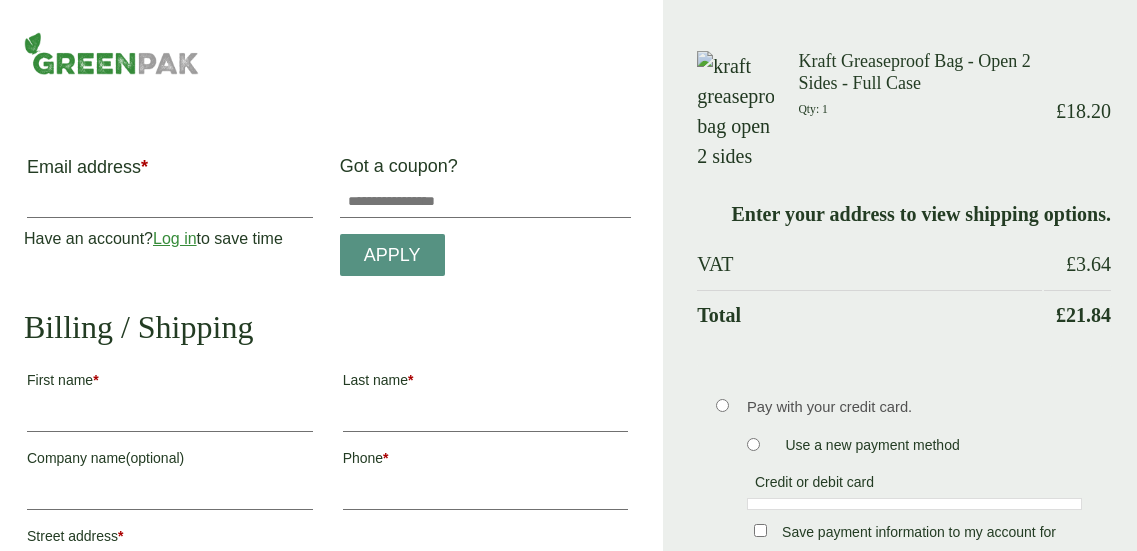 scroll, scrollTop: 0, scrollLeft: 0, axis: both 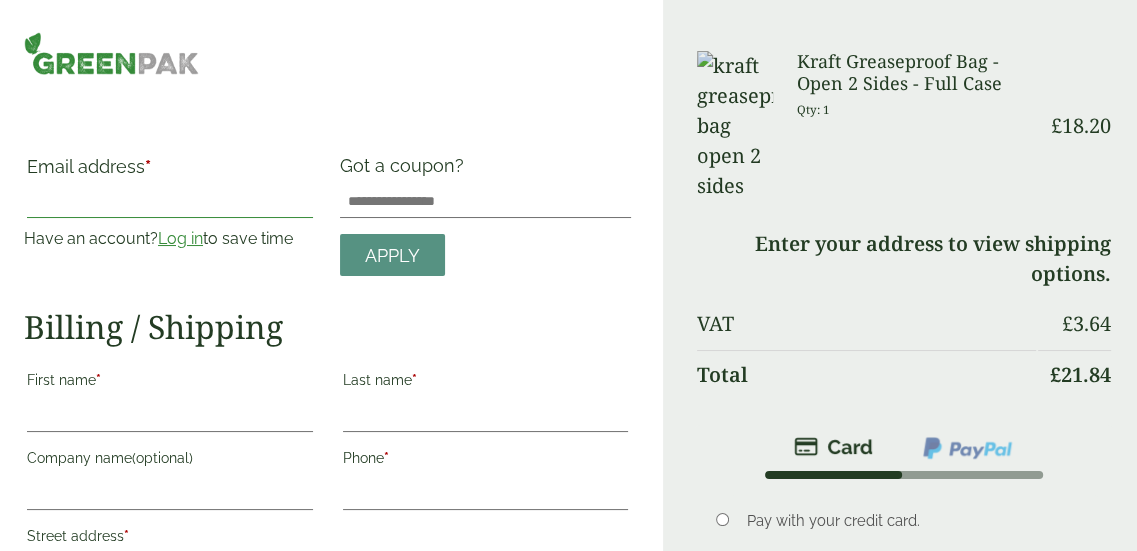 click on "Email address  *" at bounding box center (170, 202) 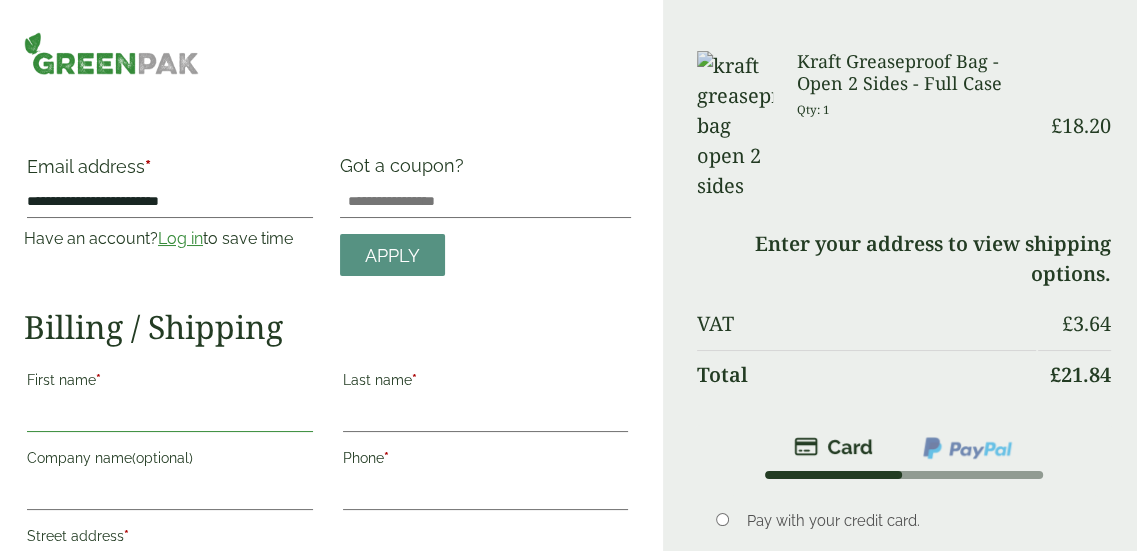 type on "*******" 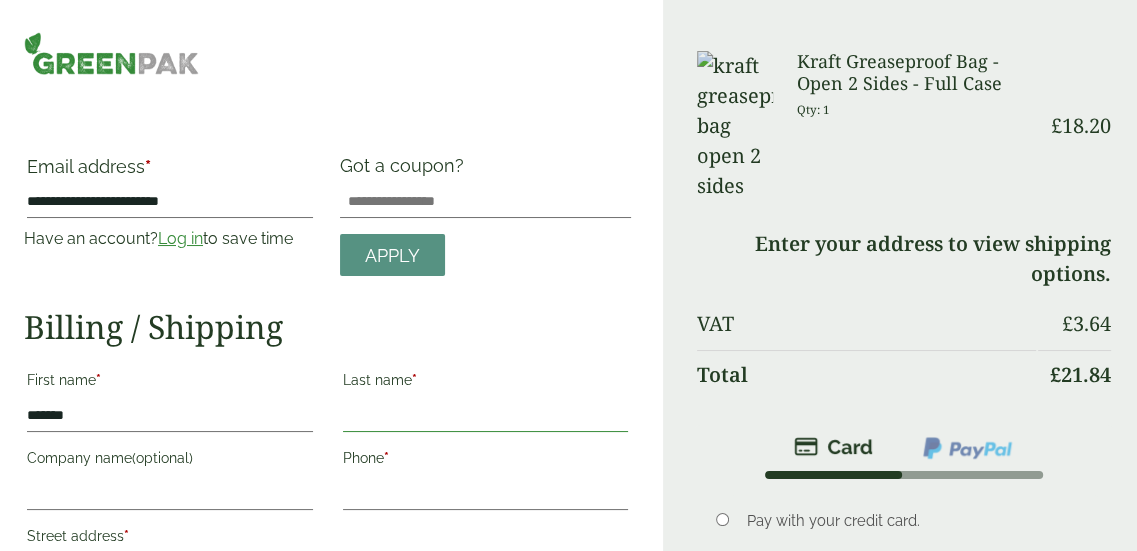 type on "*******" 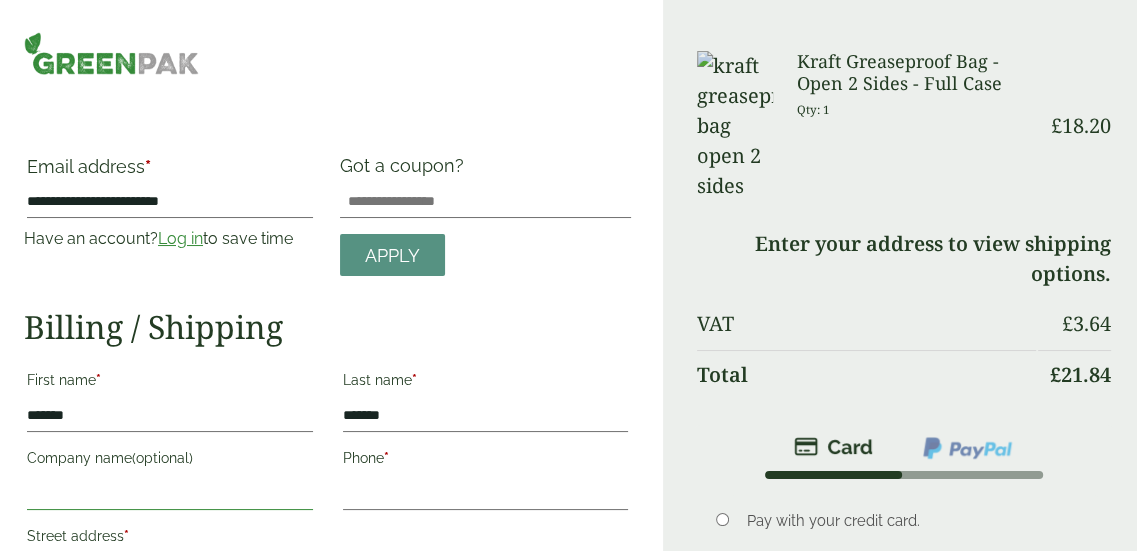 type on "**********" 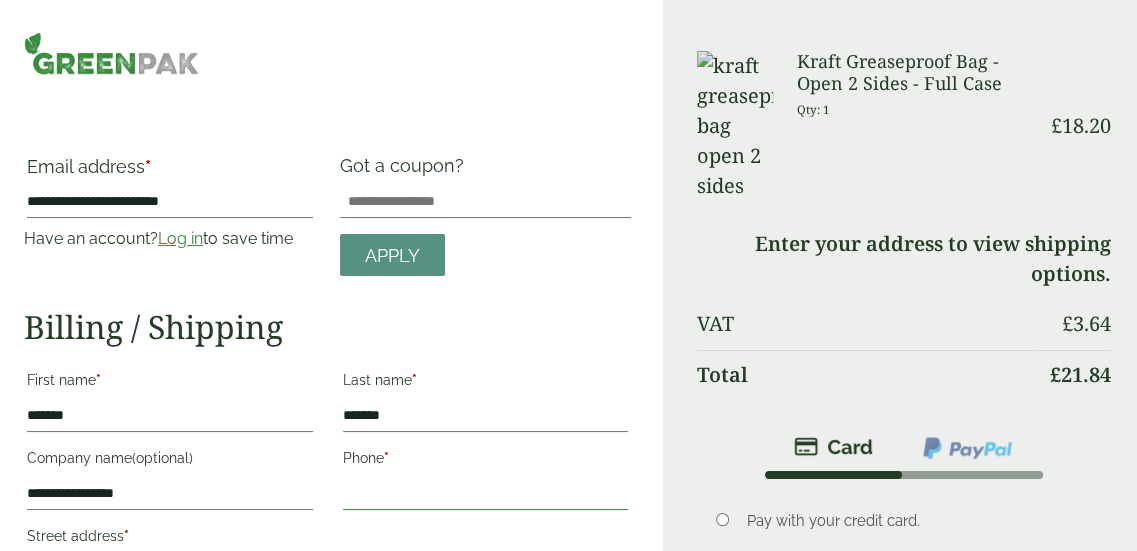 type on "**********" 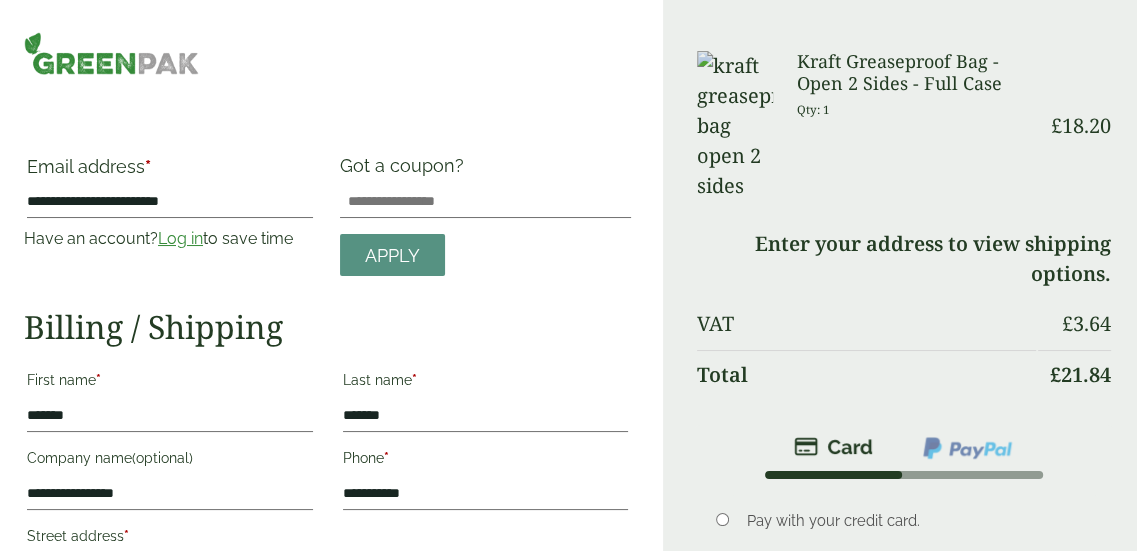 type on "**********" 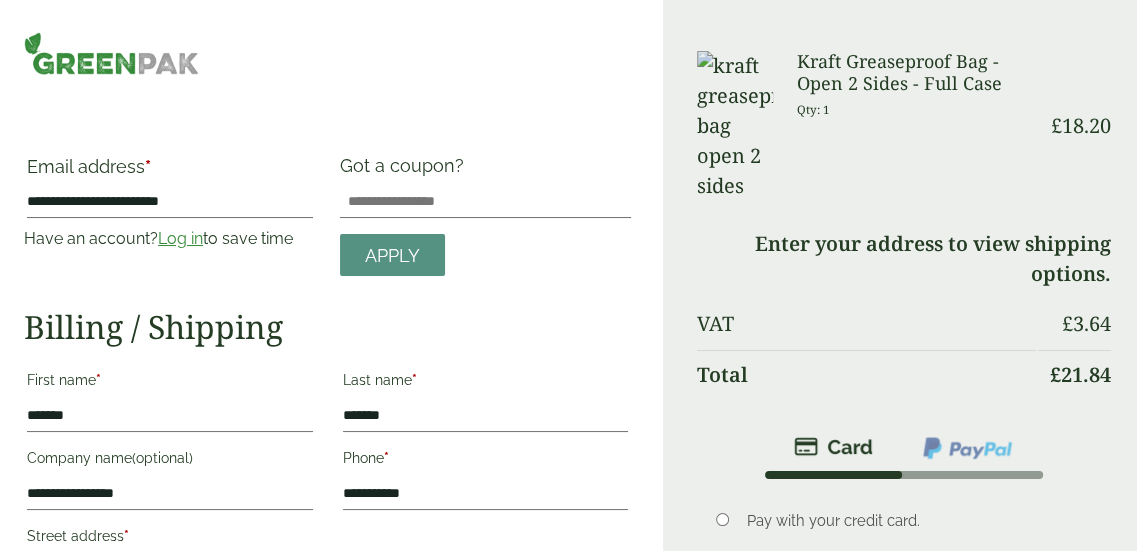 type on "**********" 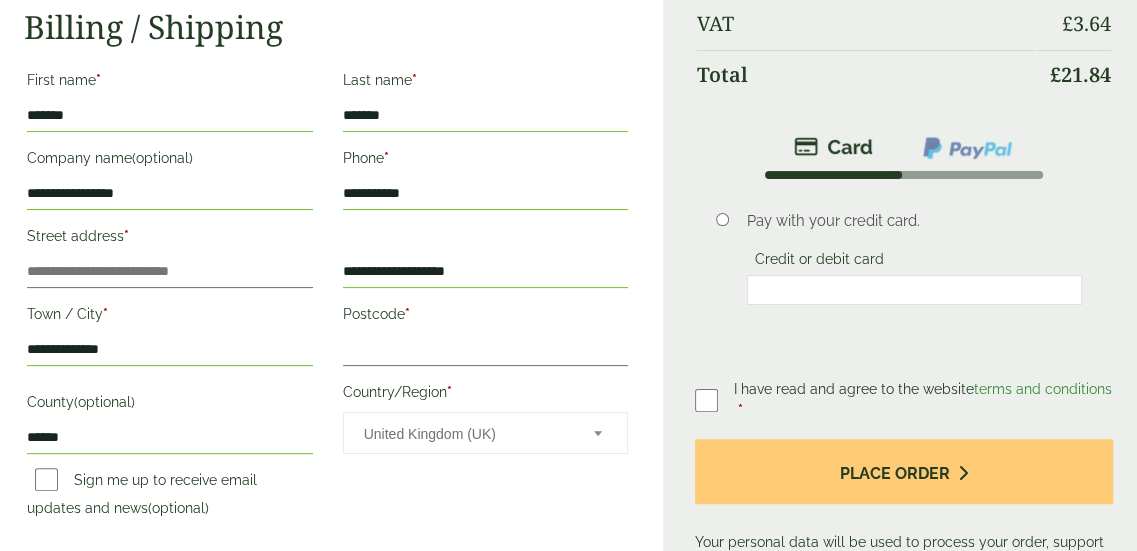 scroll, scrollTop: 256, scrollLeft: 0, axis: vertical 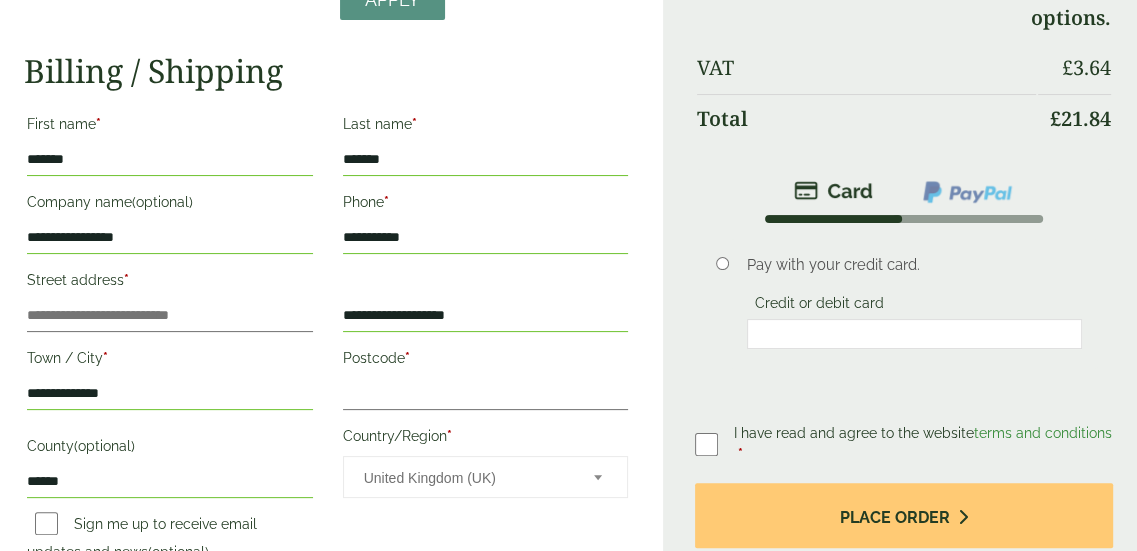 click on "*******" at bounding box center (170, 160) 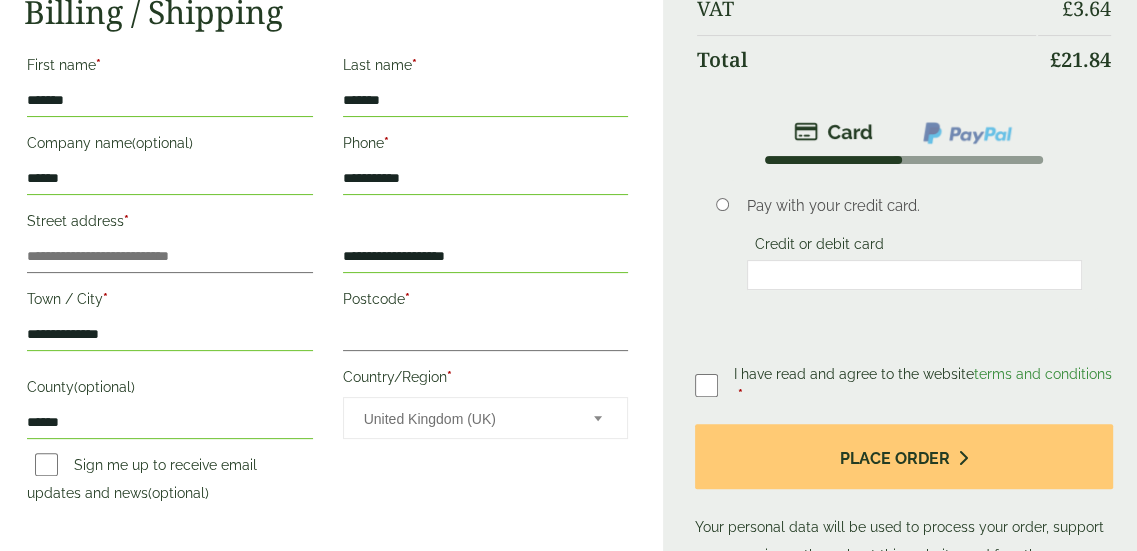 scroll, scrollTop: 356, scrollLeft: 0, axis: vertical 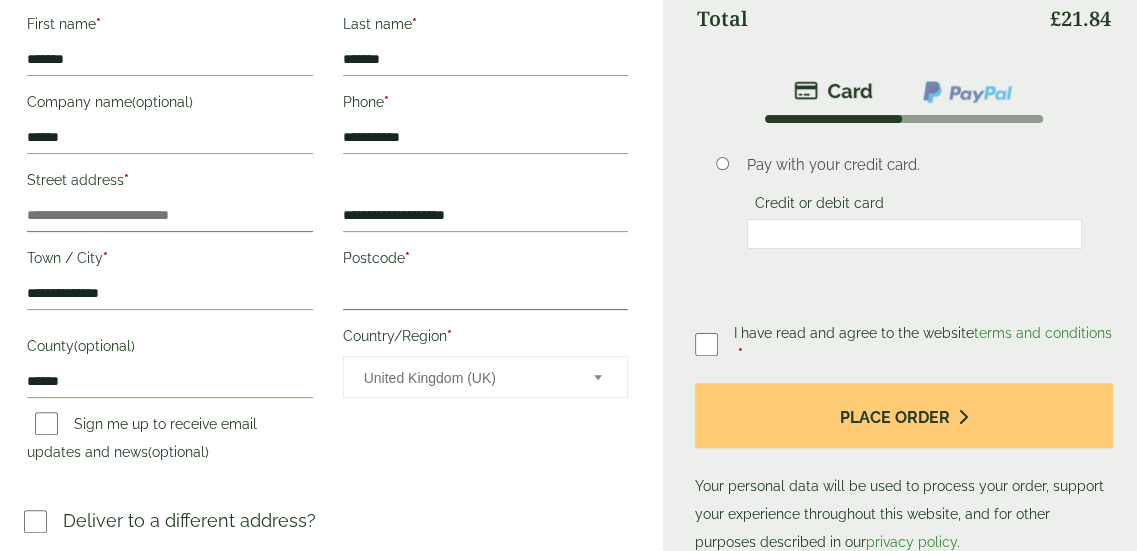 click on "**********" at bounding box center [486, 216] 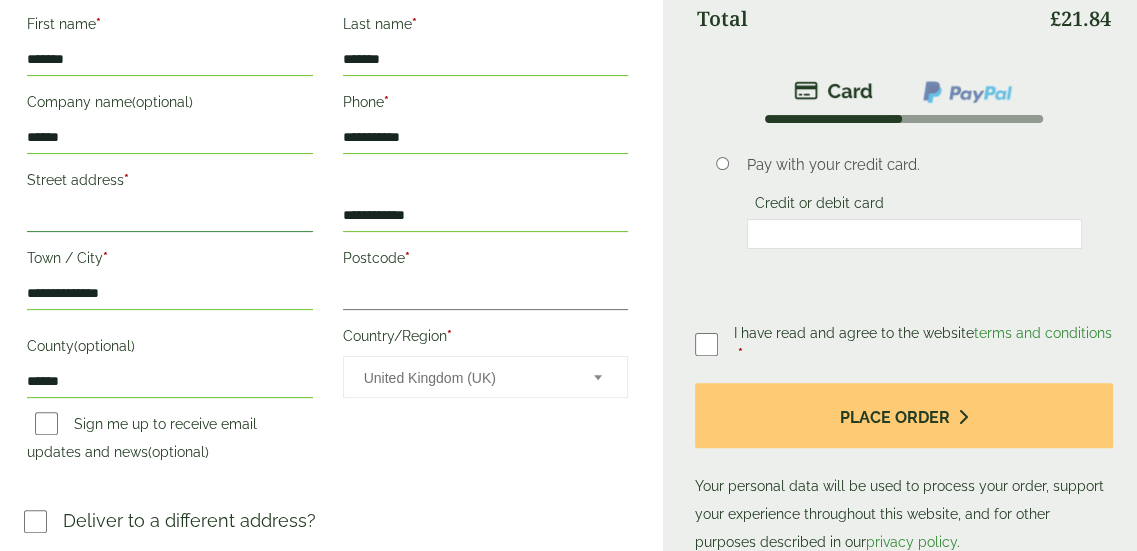 click on "Street address  *" at bounding box center (170, 216) 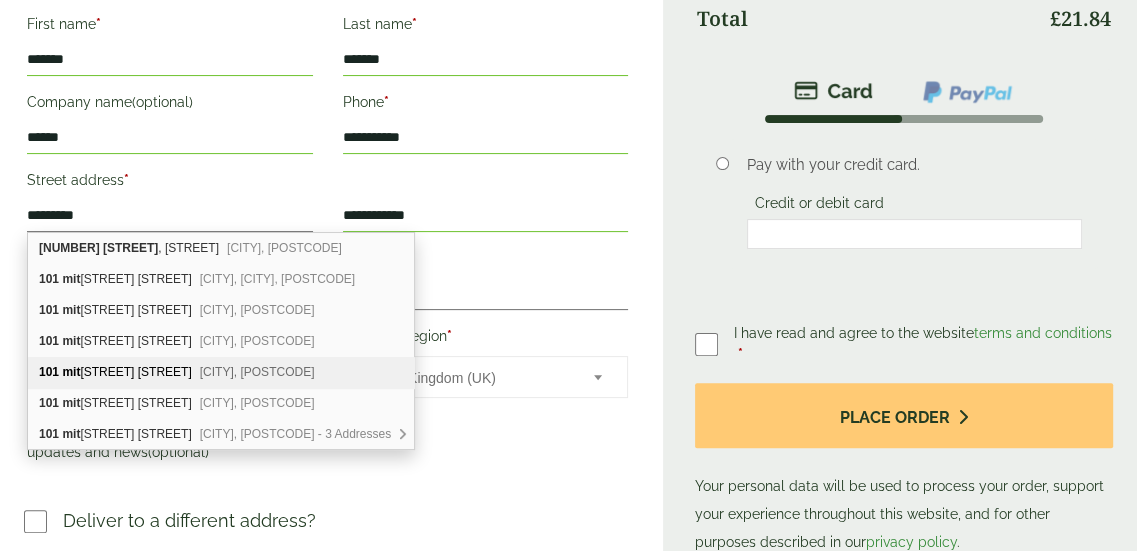 click on "First name  * [LAST]
Last name  * [LAST]
Company name  (optional) ******
Phone  * [PHONE]
Street address  * [STREET]
Flat, suite, unit, etc.  (optional) *" at bounding box center (327, 241) 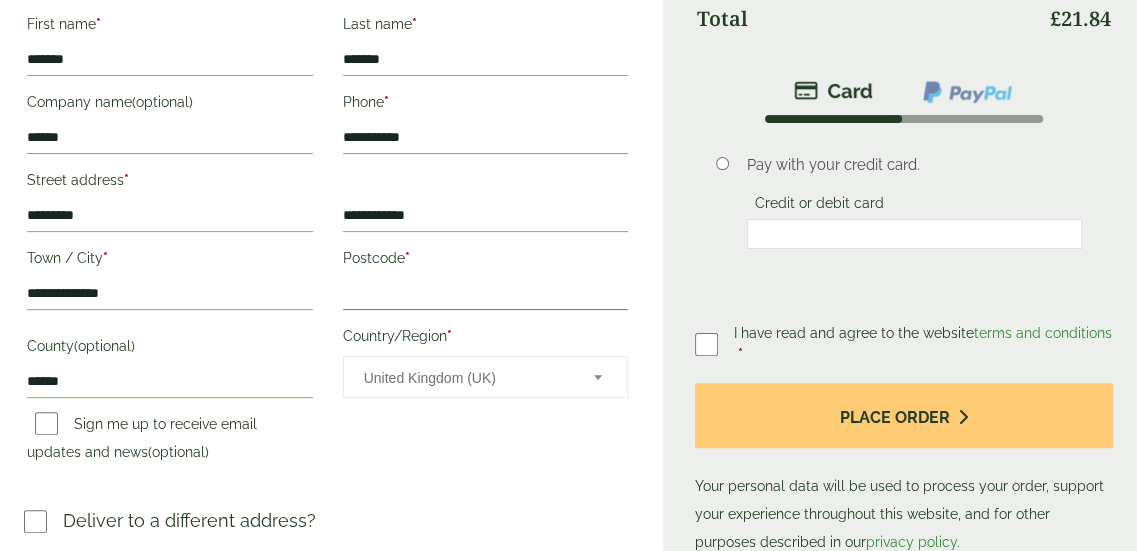 click on "*********" at bounding box center [170, 216] 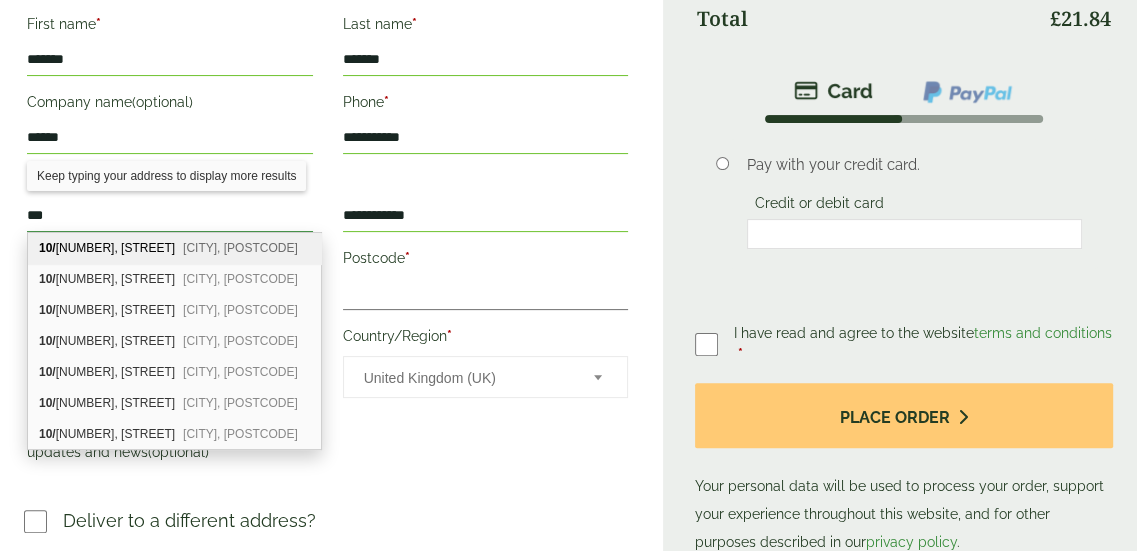 type on "**" 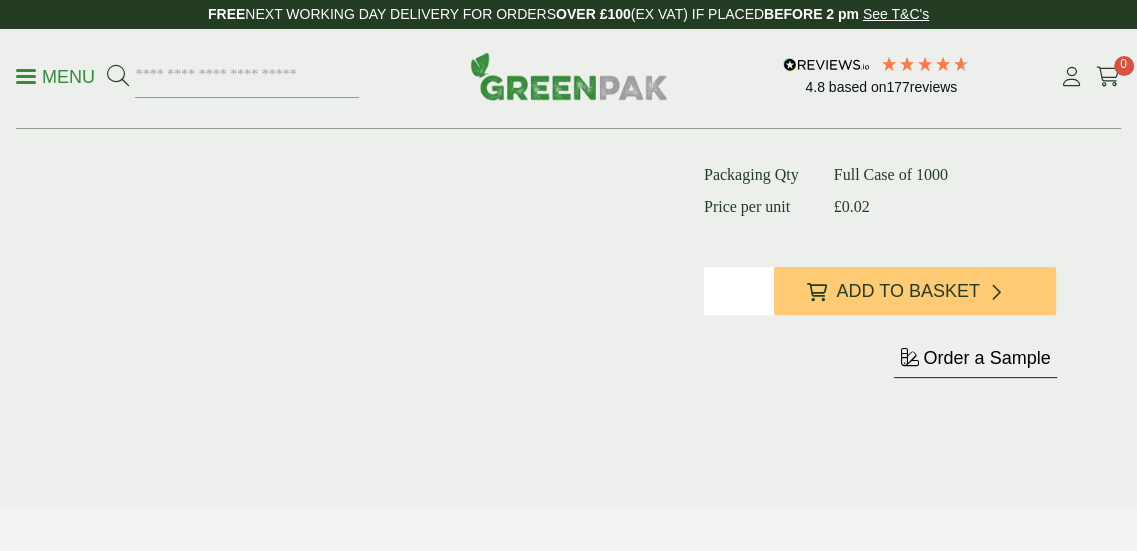 scroll, scrollTop: 400, scrollLeft: 0, axis: vertical 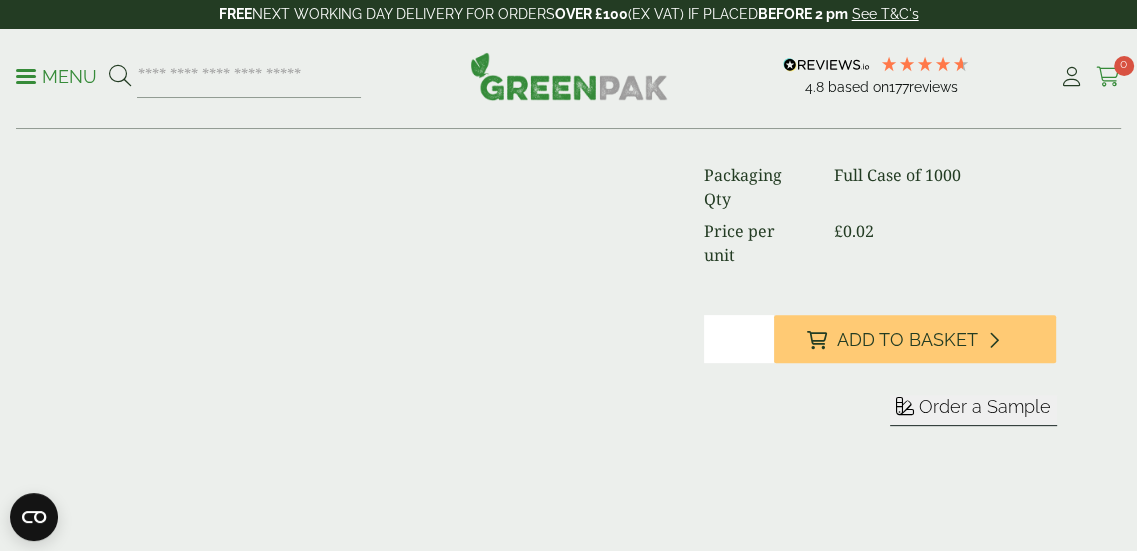 click on "0" at bounding box center [1124, 66] 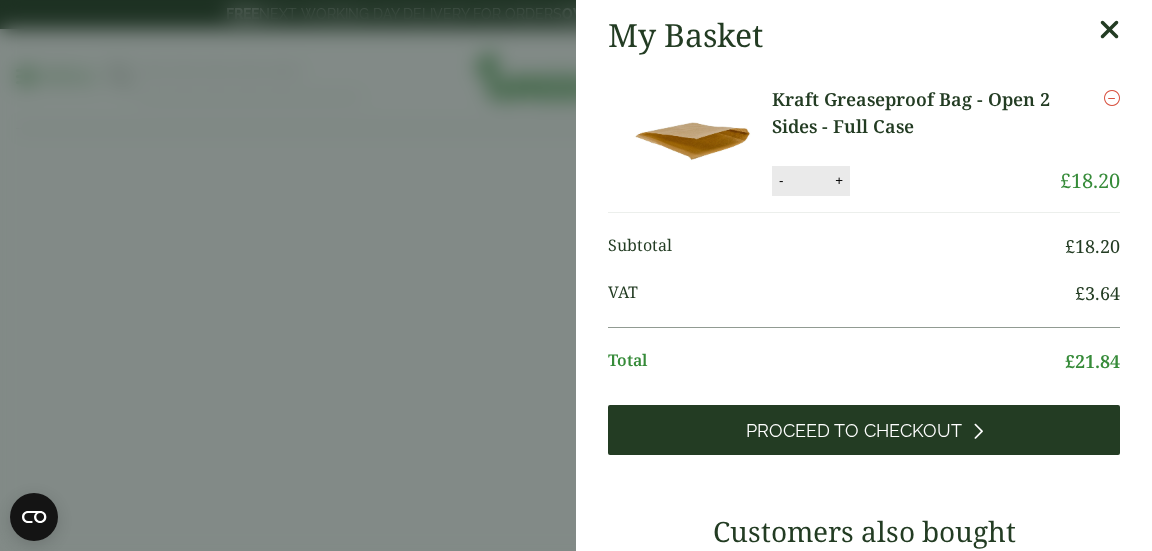 click on "Proceed to Checkout" at bounding box center [854, 431] 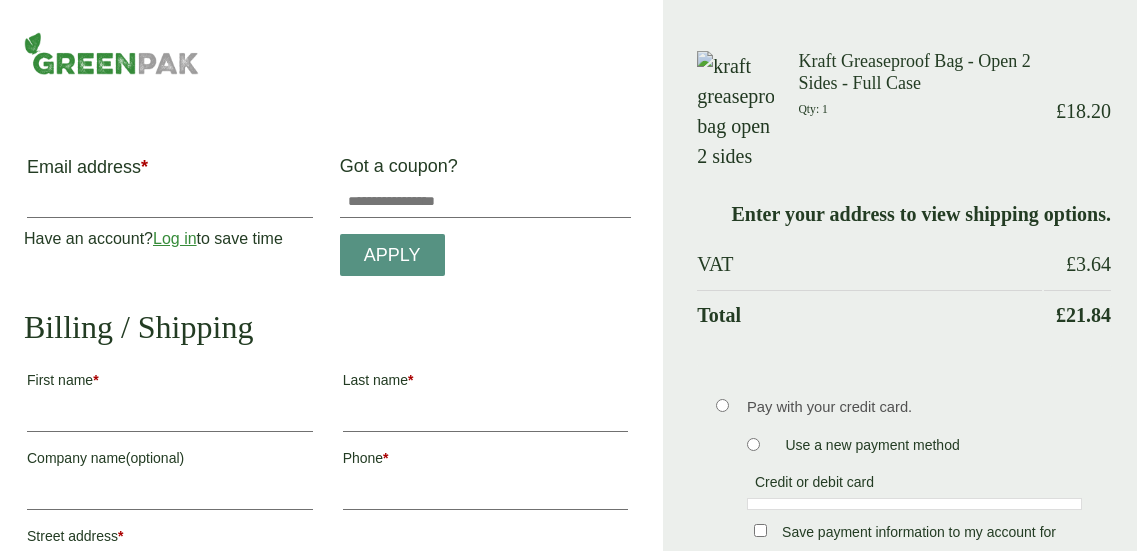 scroll, scrollTop: 0, scrollLeft: 0, axis: both 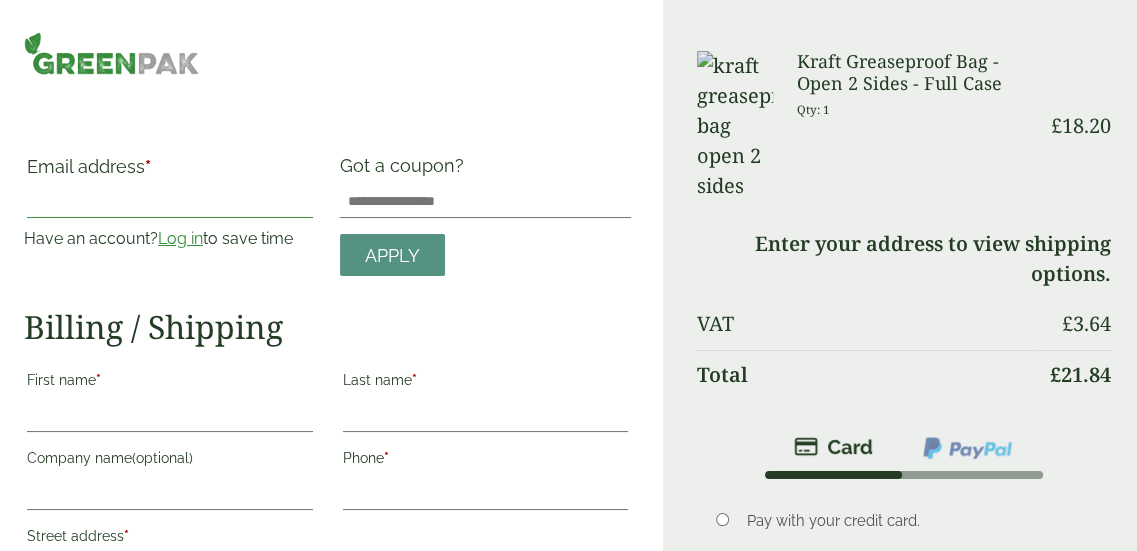 click on "Email address  *" at bounding box center (170, 202) 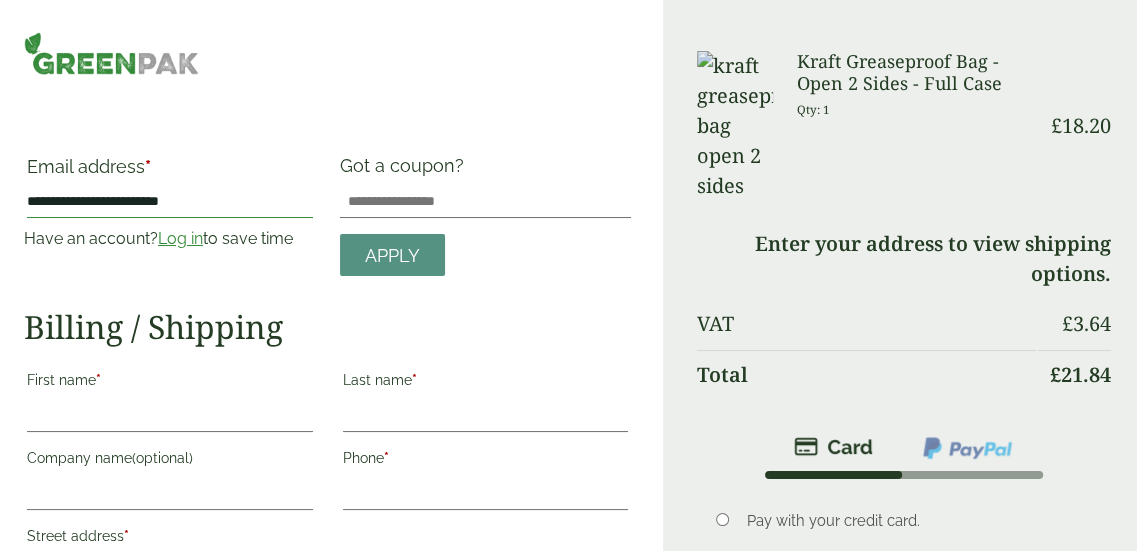 type on "**********" 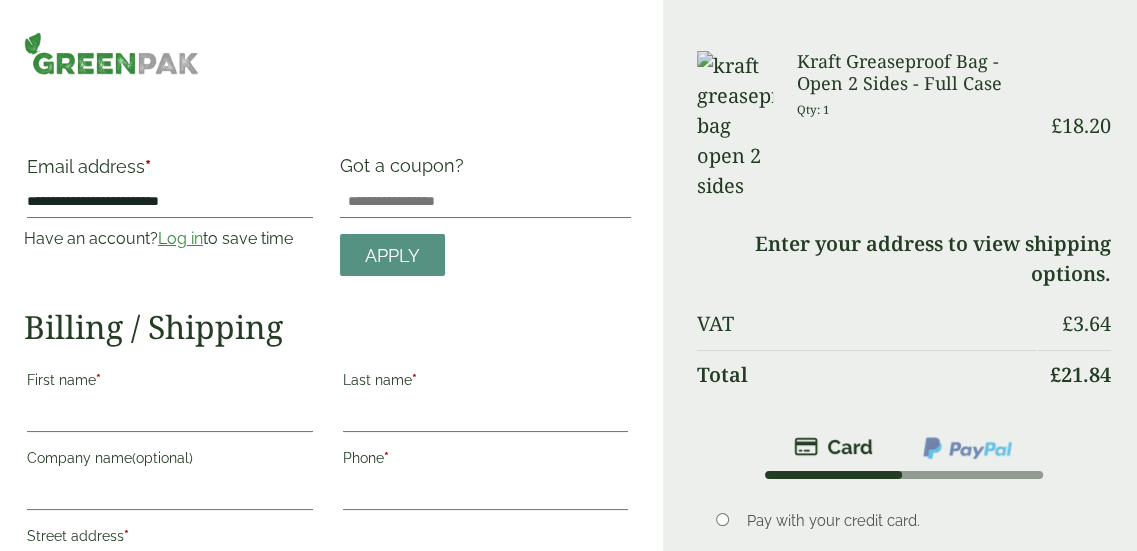 click on "**********" at bounding box center [331, 496] 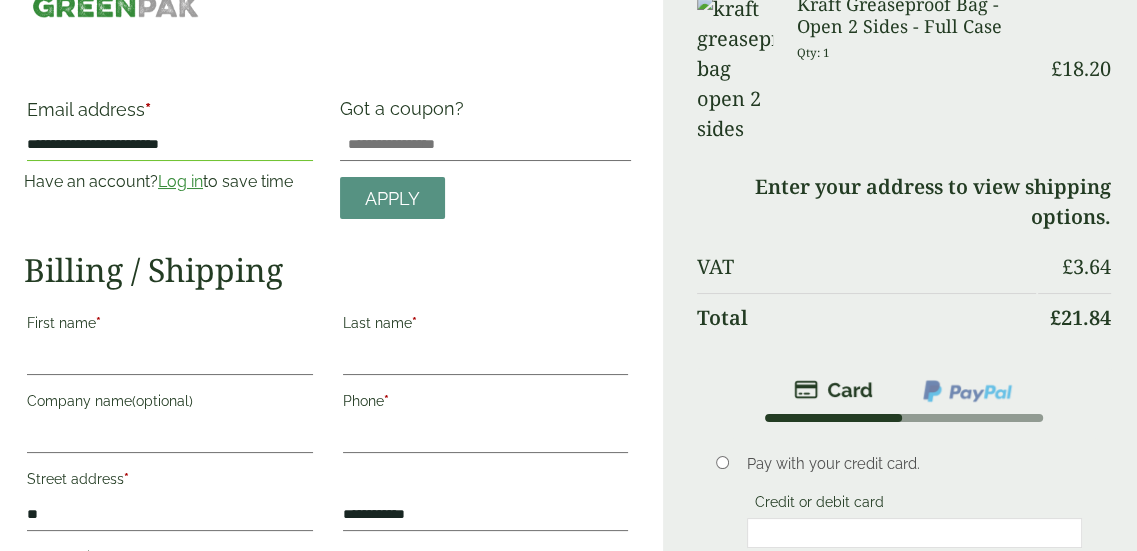 scroll, scrollTop: 100, scrollLeft: 0, axis: vertical 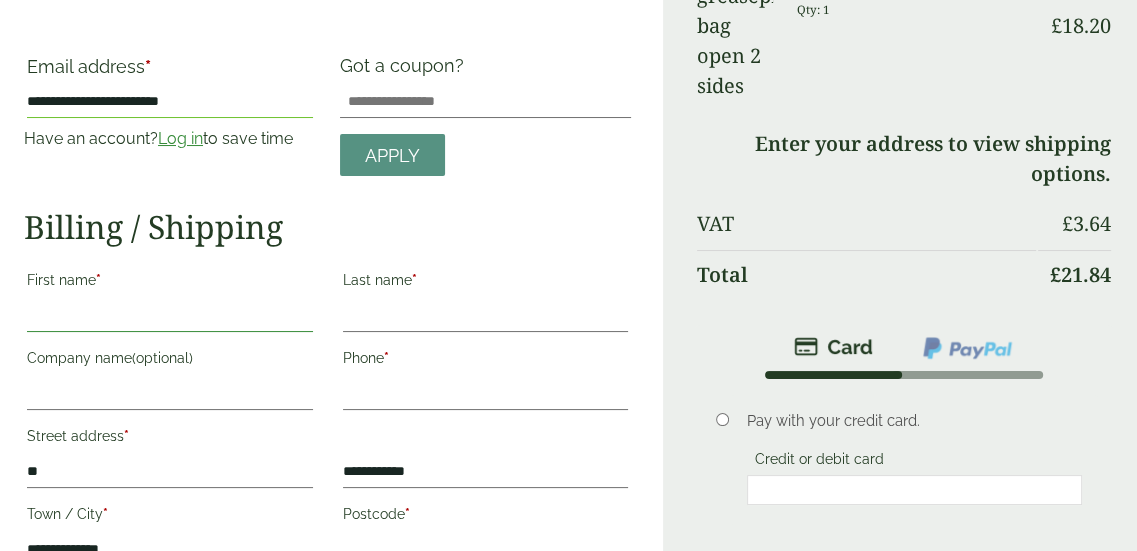 click on "First name  *" at bounding box center [170, 316] 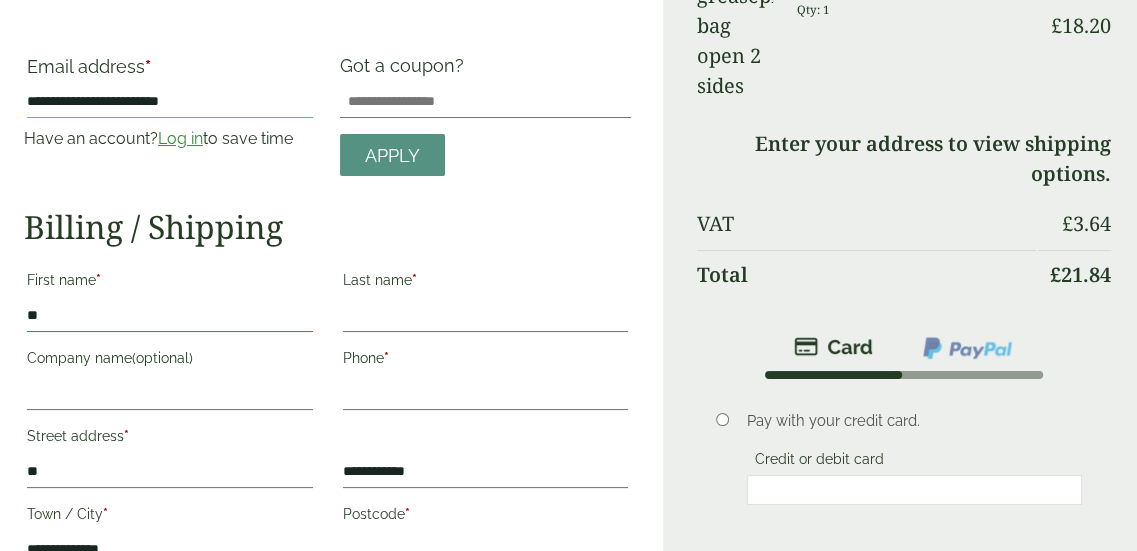 type on "*******" 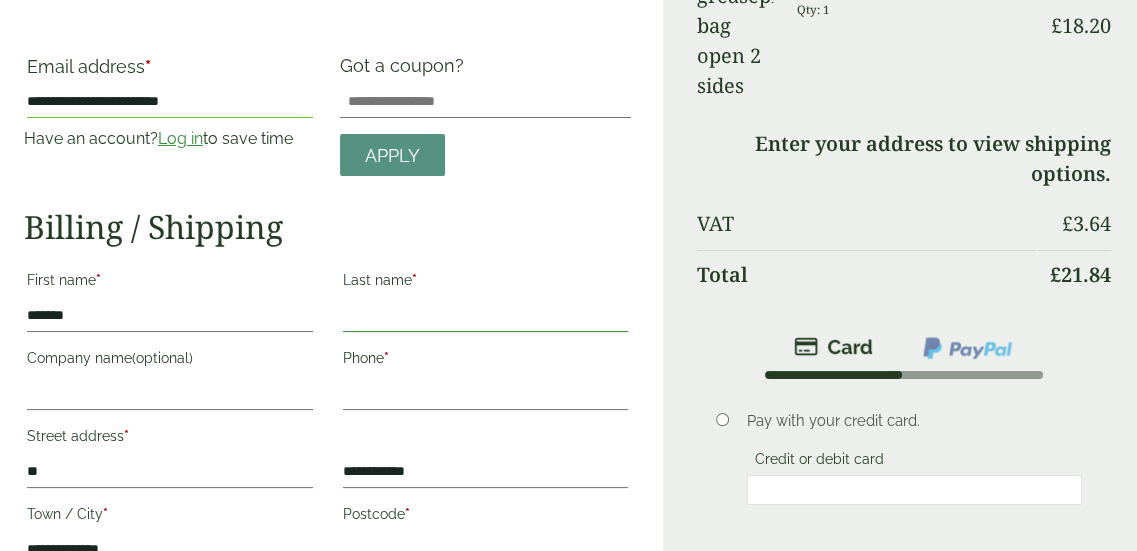 type on "*******" 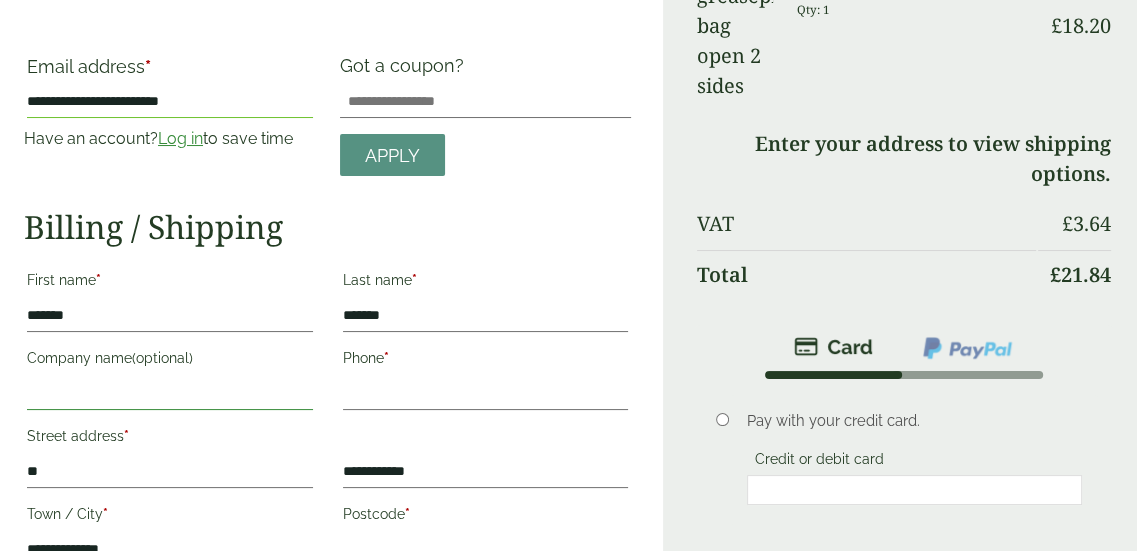 type on "******" 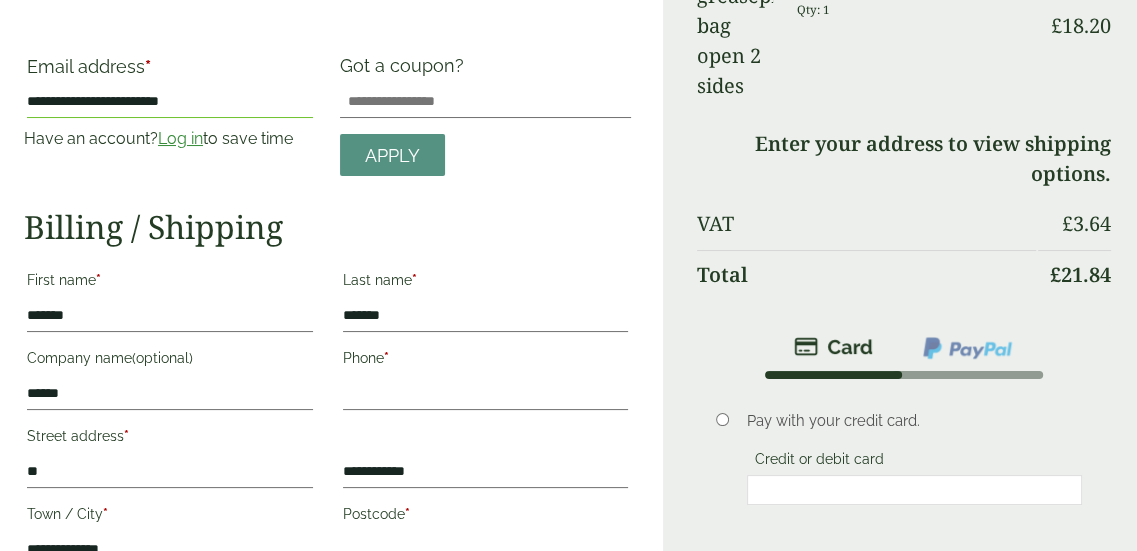 type on "**********" 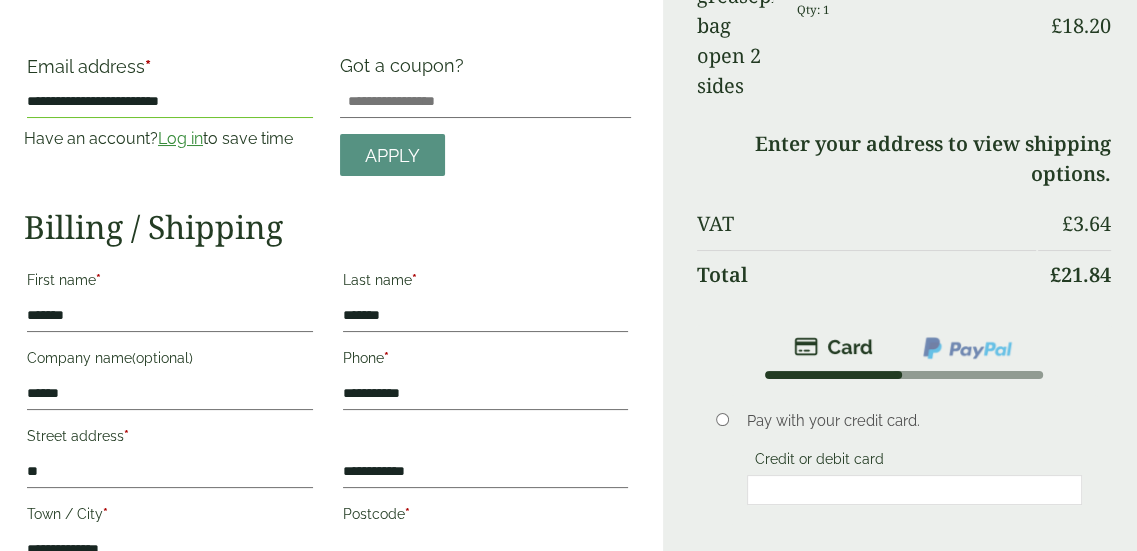 type on "******" 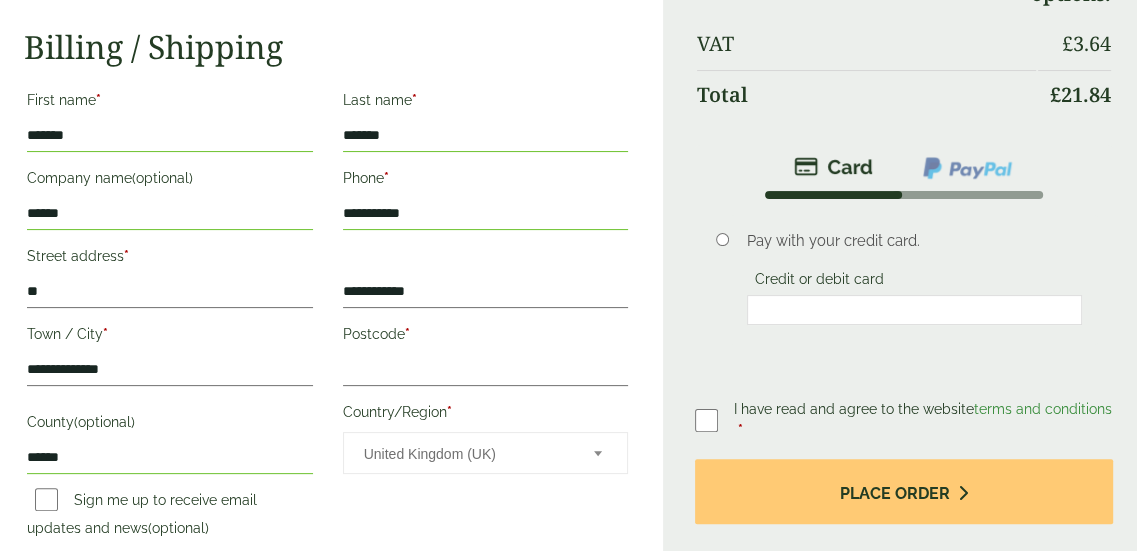 scroll, scrollTop: 256, scrollLeft: 0, axis: vertical 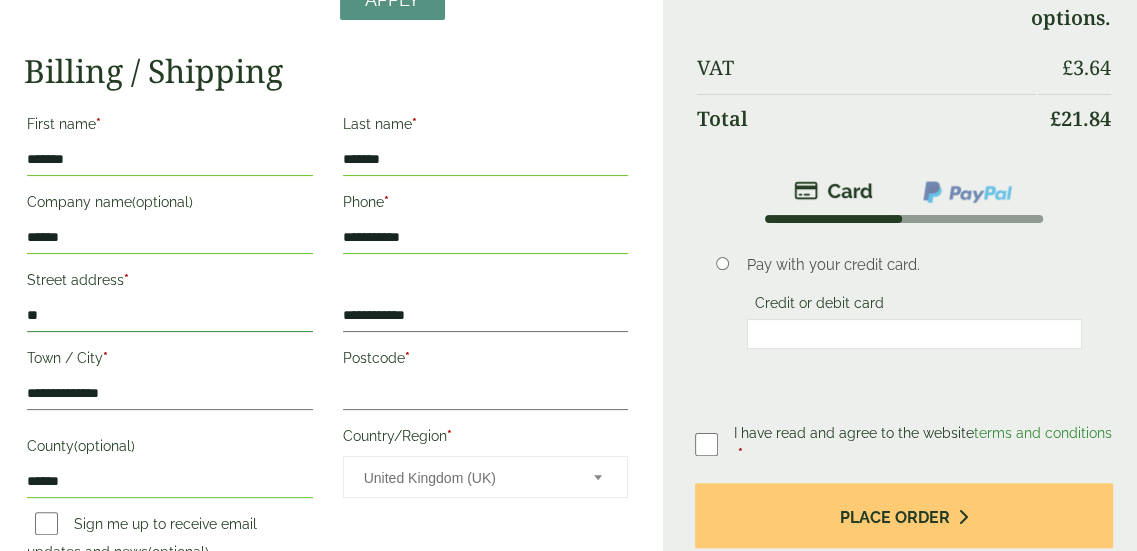 click on "**" at bounding box center (170, 316) 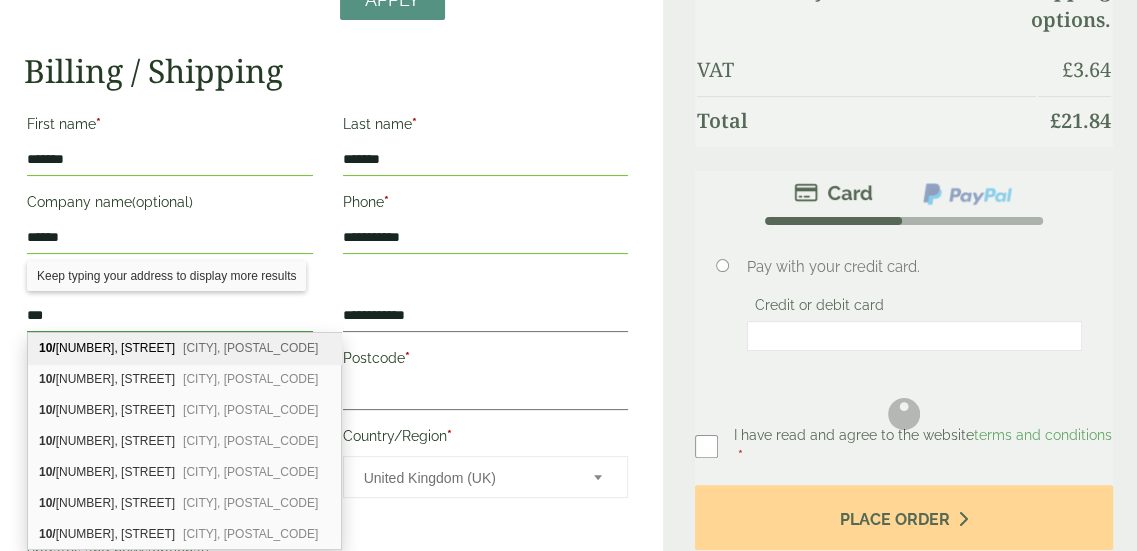 type on "***" 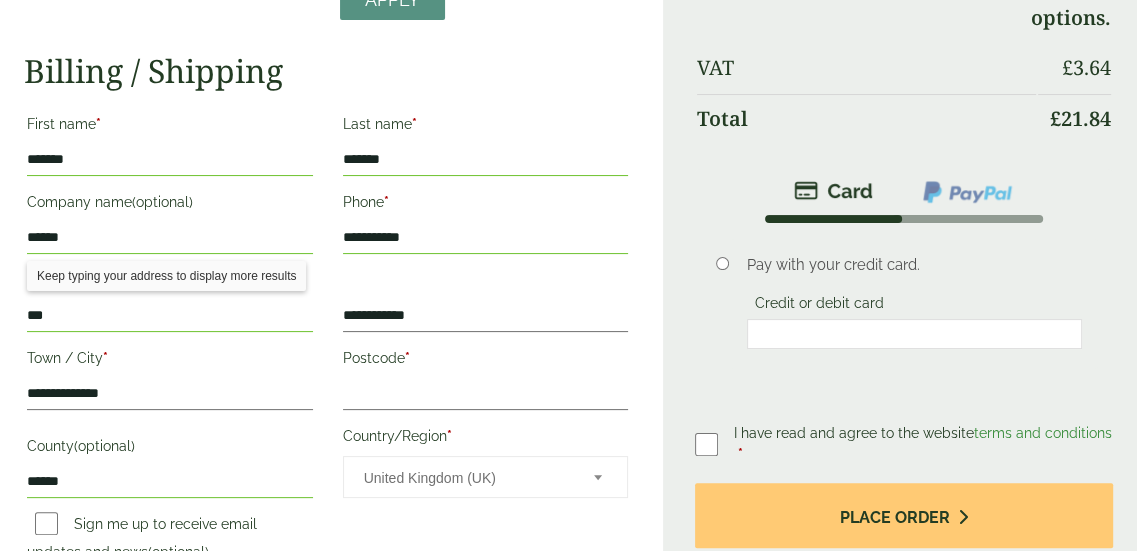 click on "Billing / Shipping" at bounding box center [327, 71] 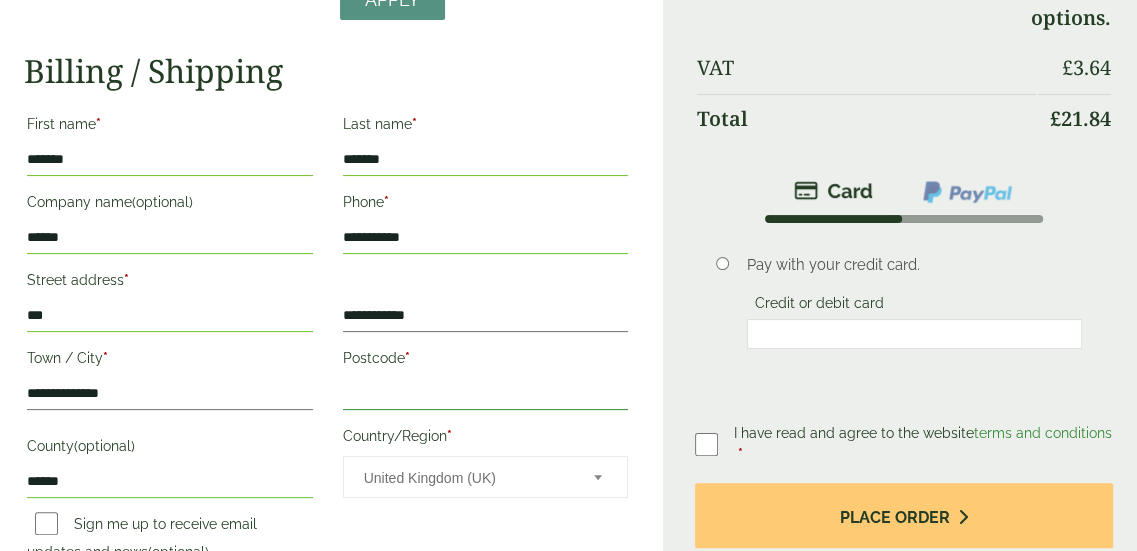 click on "Postcode  *" at bounding box center (486, 394) 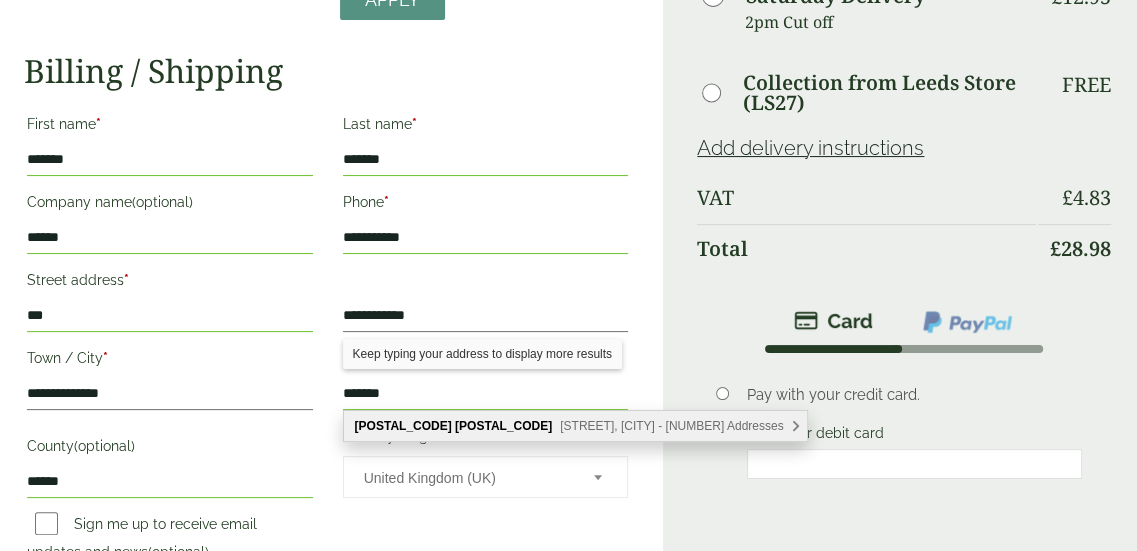 click on "9PD" at bounding box center (503, 426) 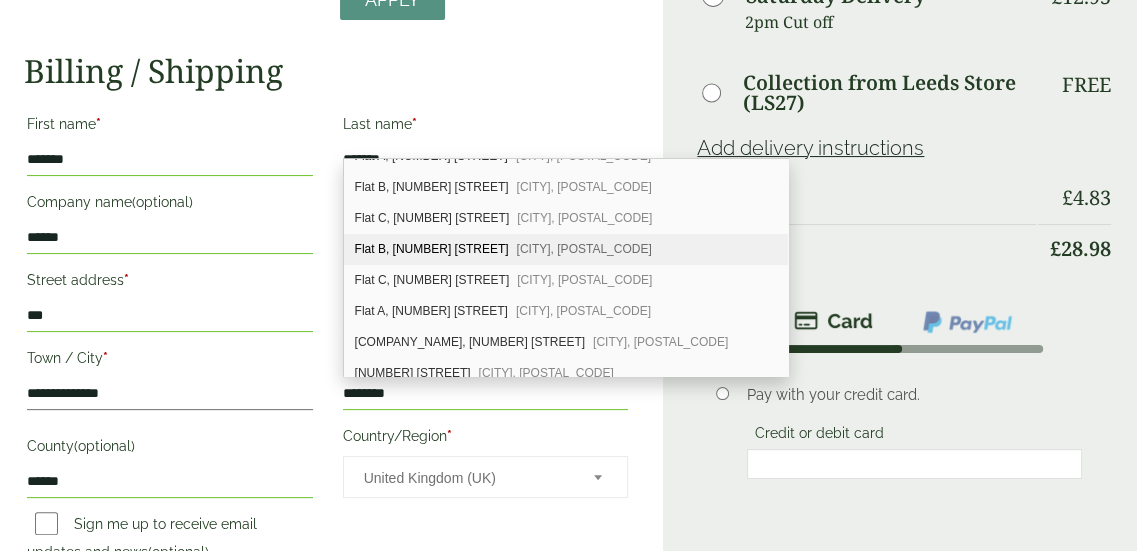 scroll, scrollTop: 800, scrollLeft: 0, axis: vertical 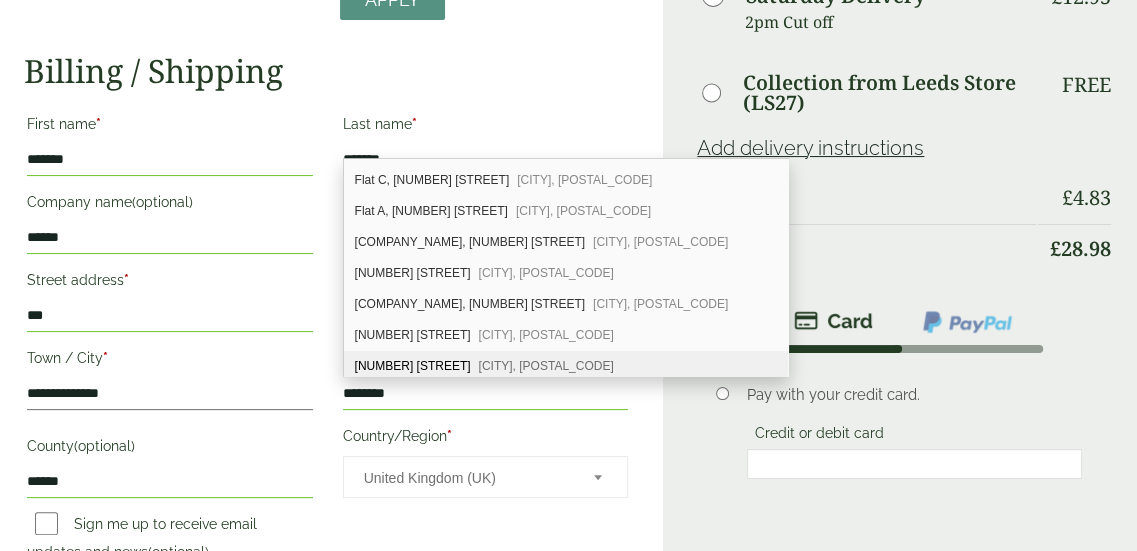 click on "101 Mitcham Road London, SW17 9PD" at bounding box center [566, 366] 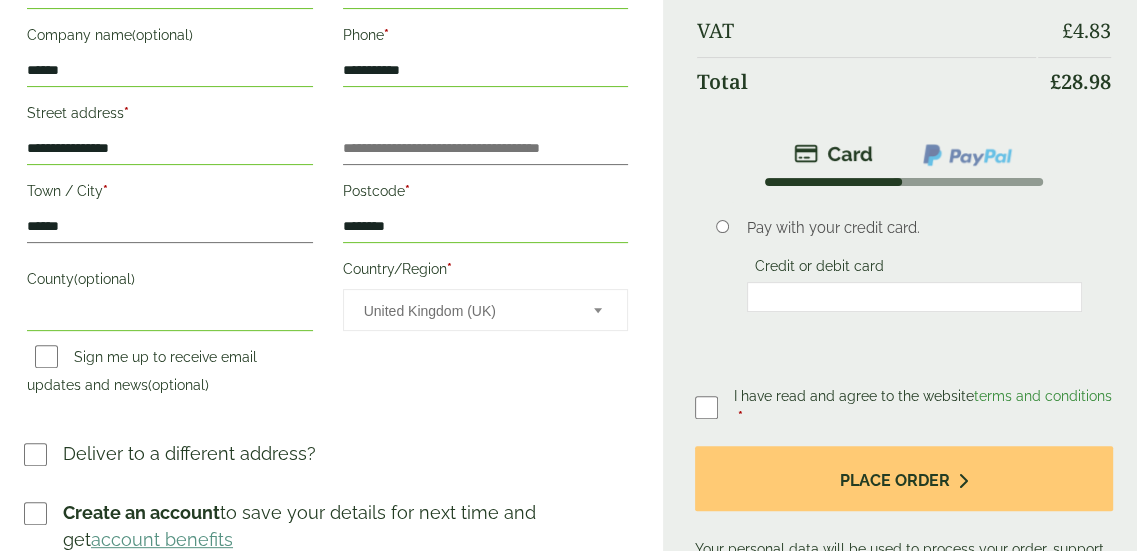 scroll, scrollTop: 456, scrollLeft: 0, axis: vertical 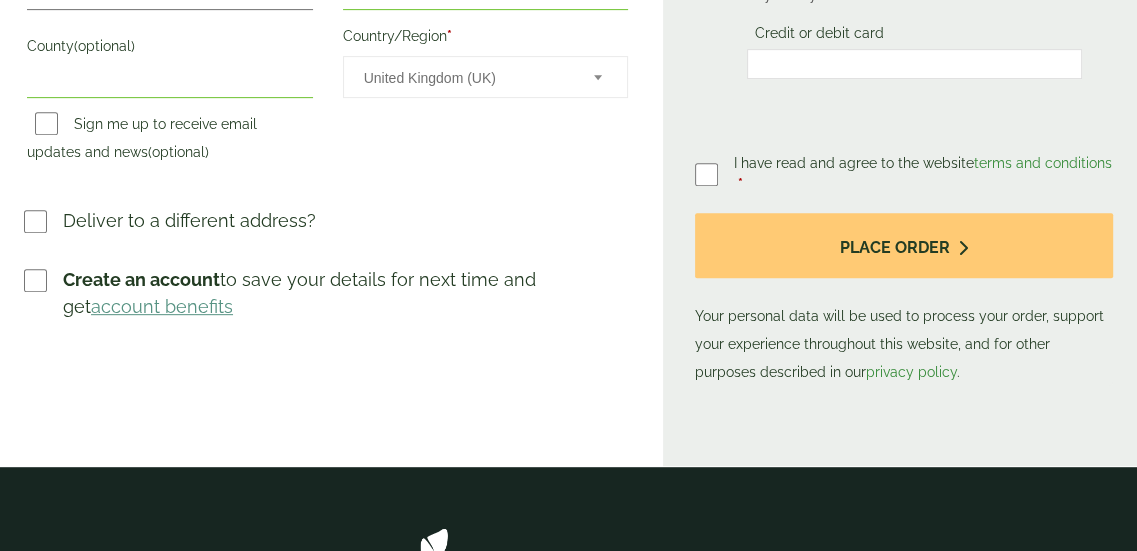 click on "account benefits" at bounding box center [162, 306] 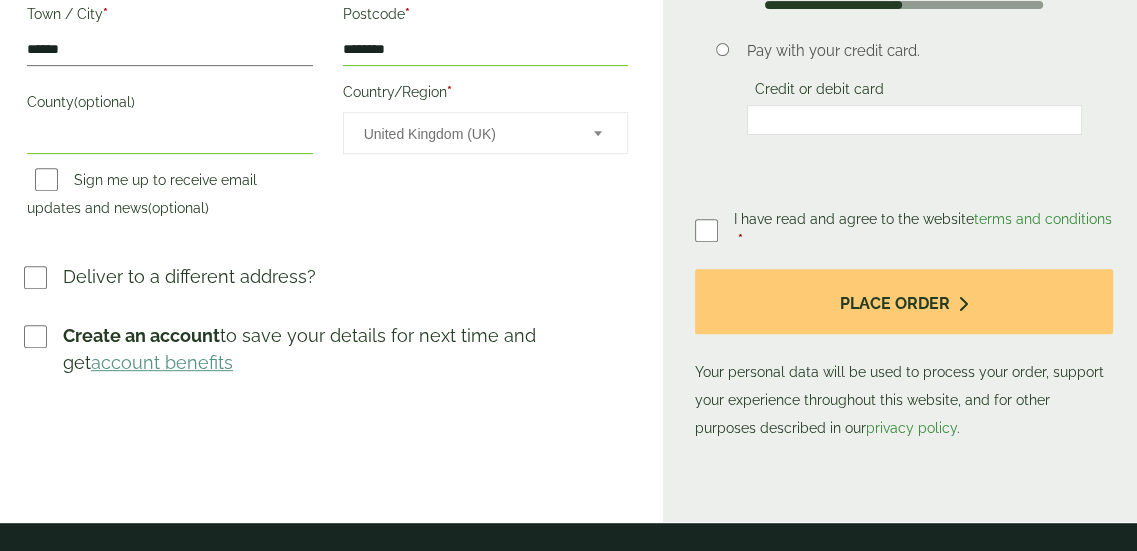 scroll, scrollTop: 700, scrollLeft: 0, axis: vertical 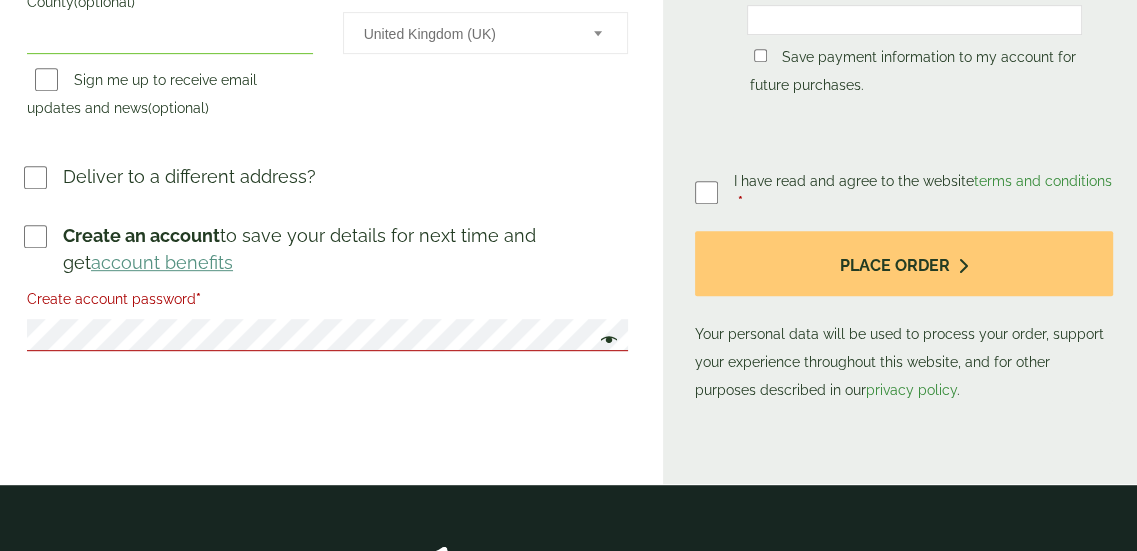 click on "Create an account  to save your details for next time and get  account benefits" at bounding box center (347, 249) 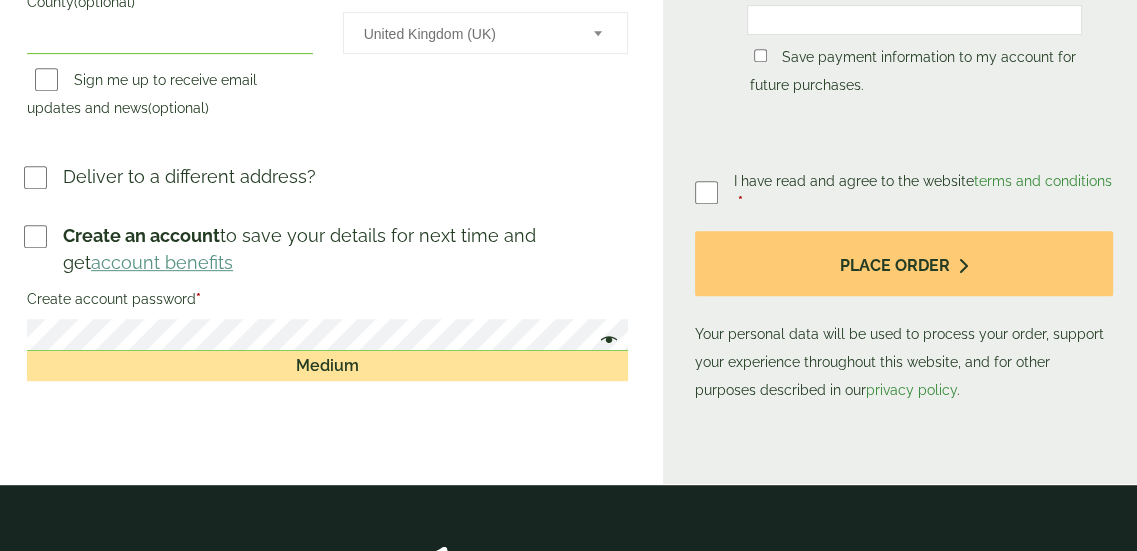 click on "**********" at bounding box center [331, -108] 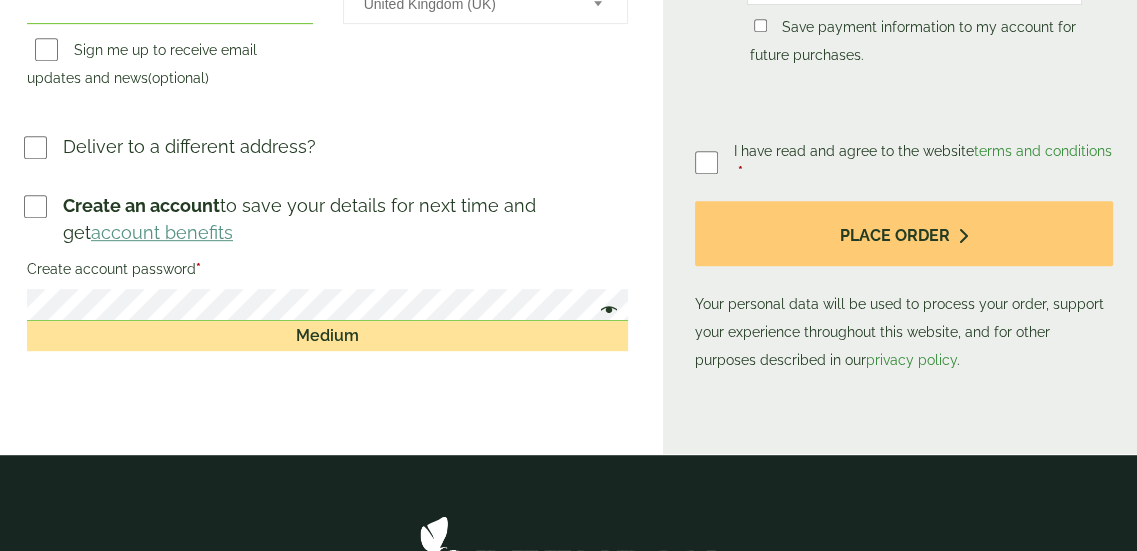 scroll, scrollTop: 700, scrollLeft: 0, axis: vertical 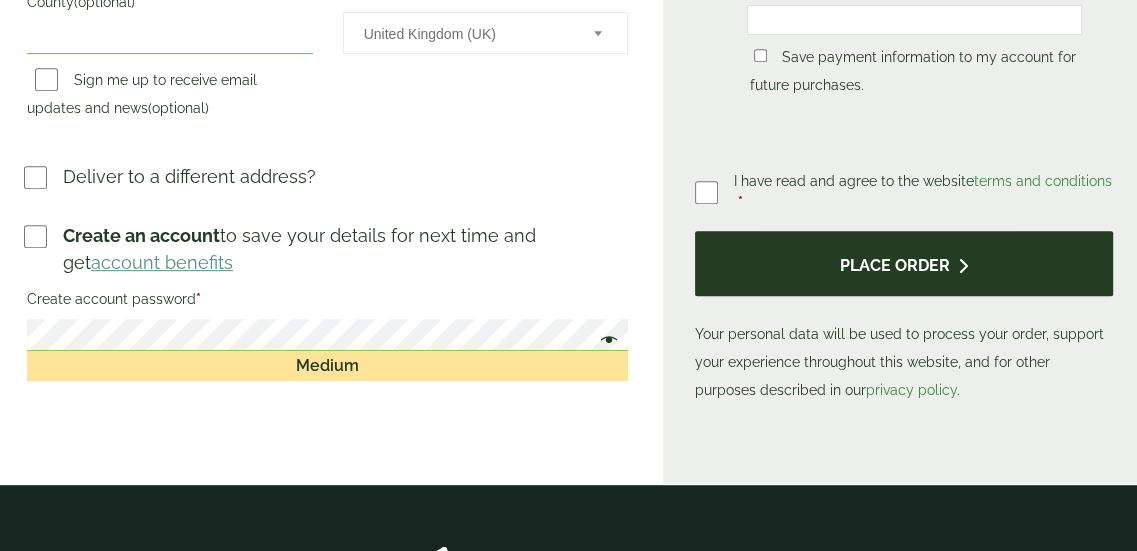 click on "Place order" at bounding box center (904, 263) 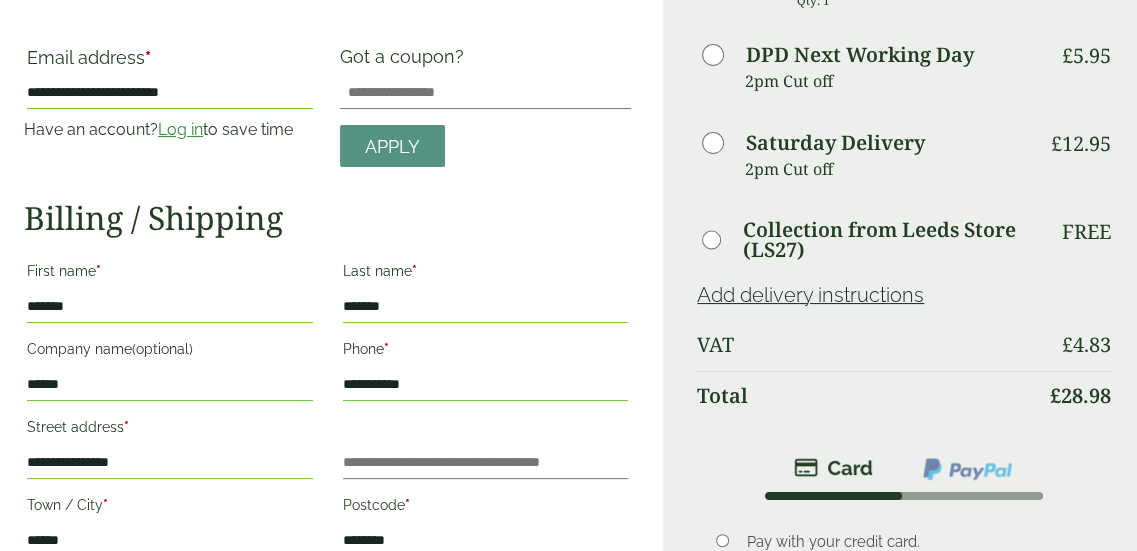 scroll, scrollTop: 400, scrollLeft: 0, axis: vertical 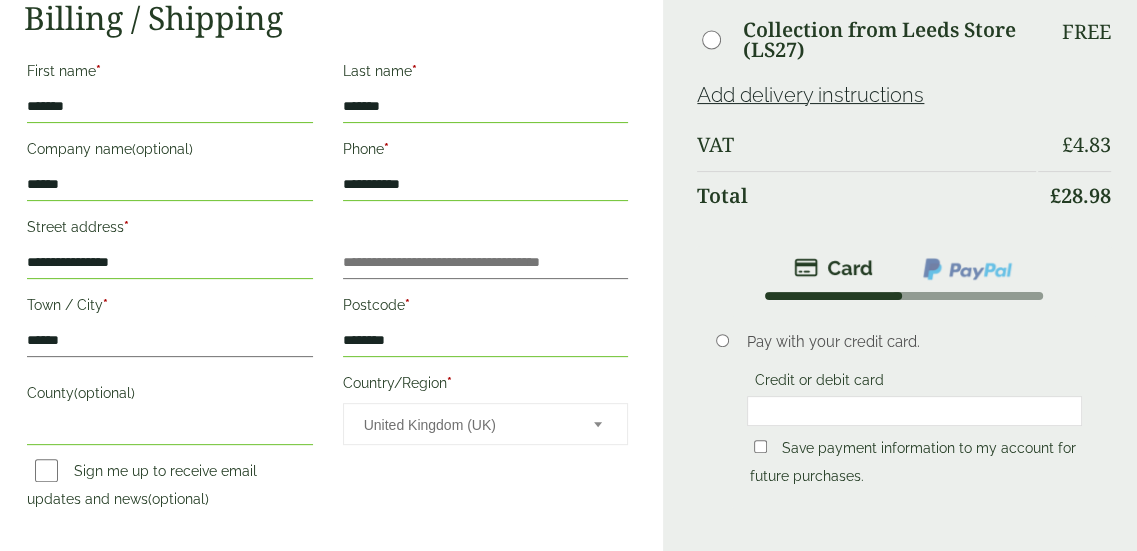 click at bounding box center [967, 269] 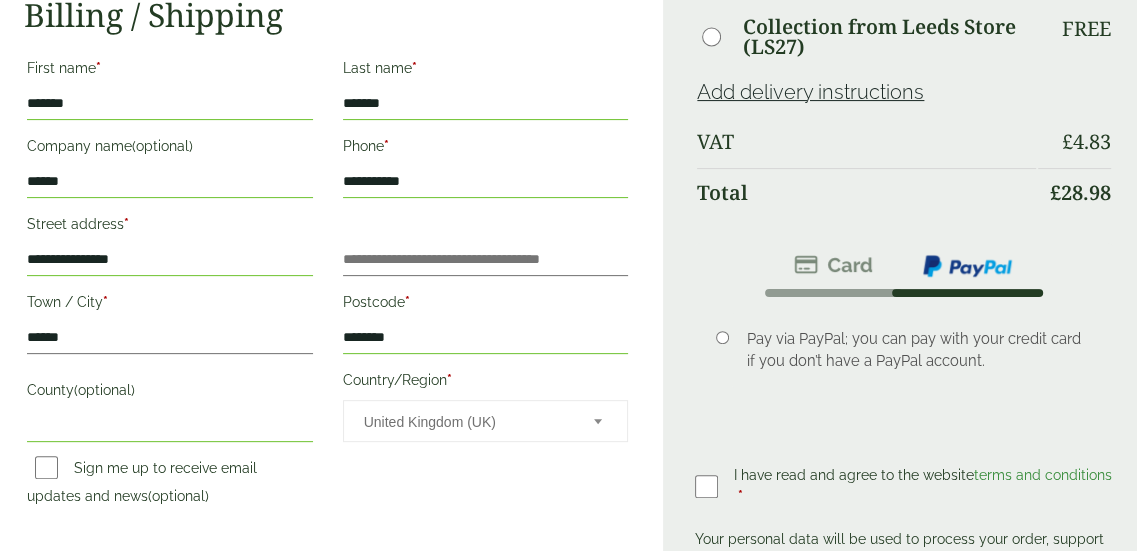 scroll, scrollTop: 400, scrollLeft: 0, axis: vertical 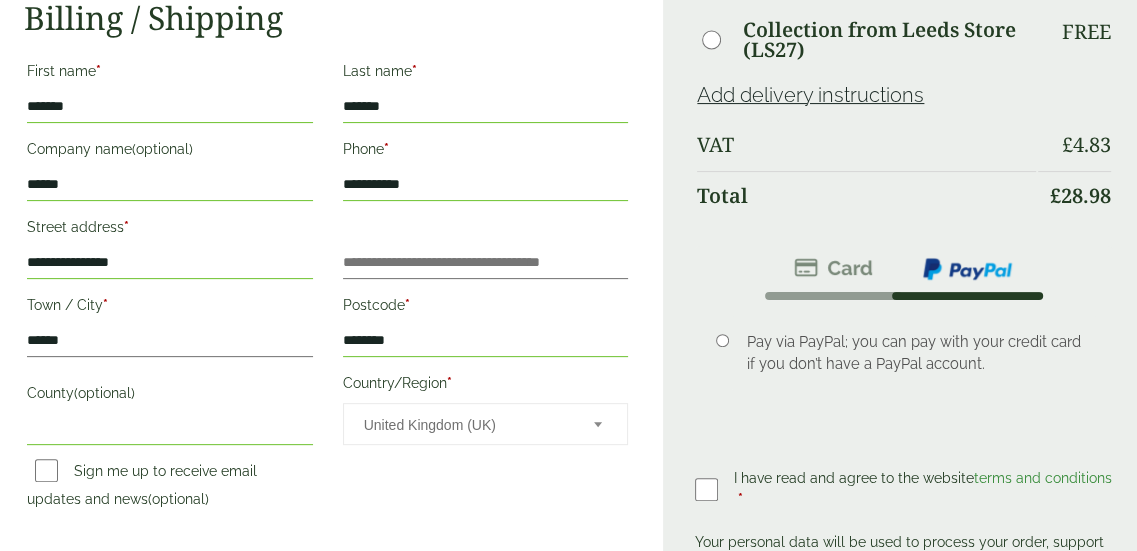 click at bounding box center [833, 268] 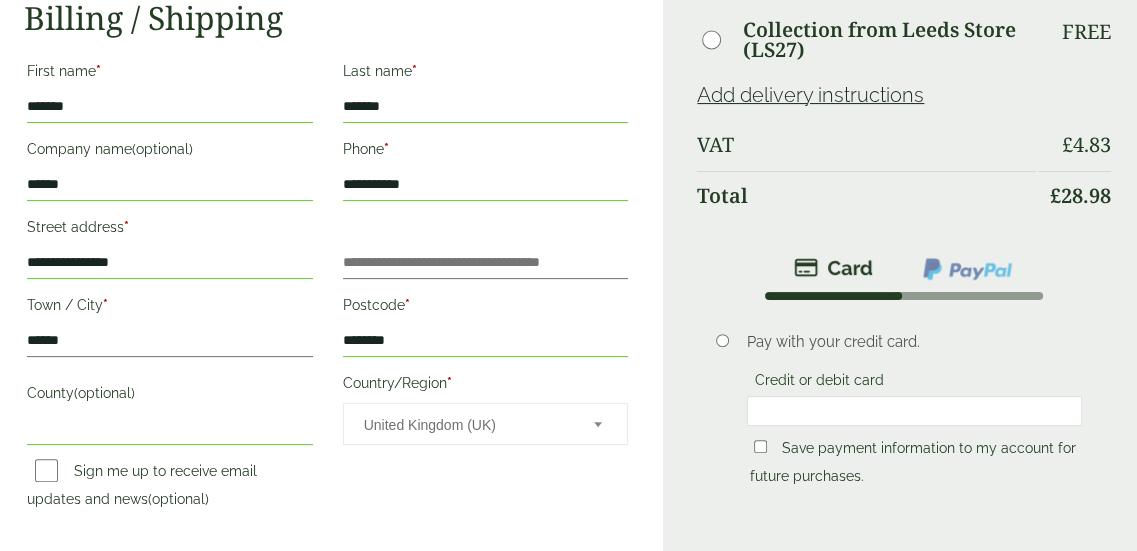 click on "Order Summary
Item
Ammount
Kraft Greaseproof Bag - Open 2 Sides - Full Case
Qty: 1
£ 18.20
DPD Next Working Day
£" at bounding box center (900, 283) 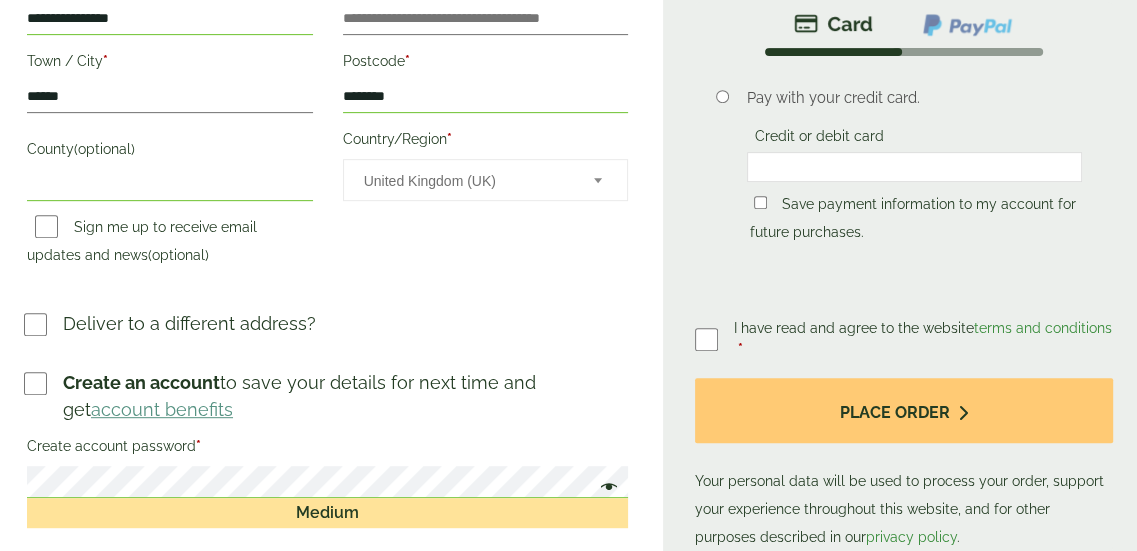 scroll, scrollTop: 700, scrollLeft: 0, axis: vertical 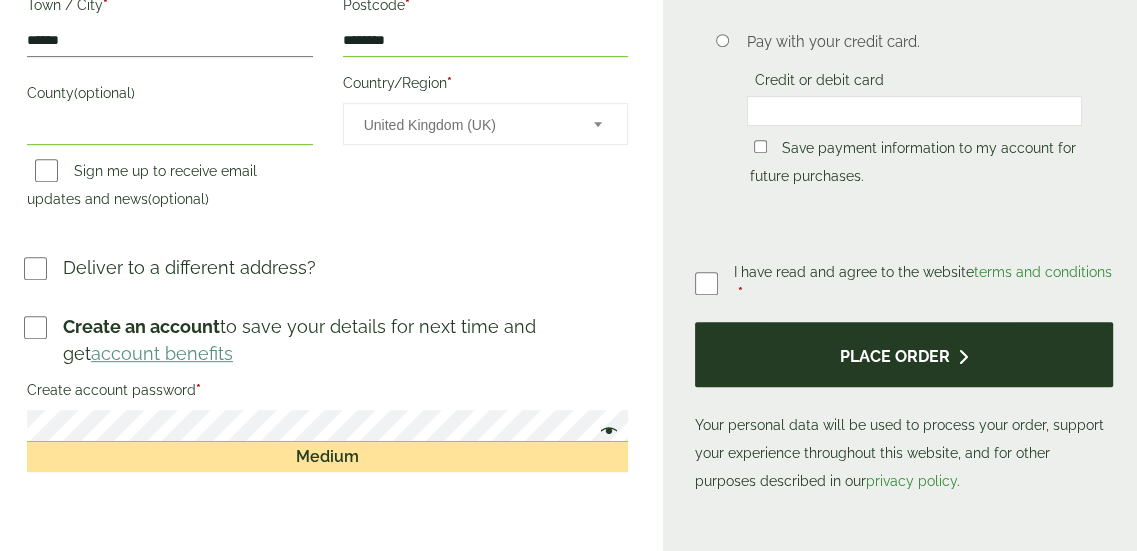 click on "Place order" at bounding box center (904, 354) 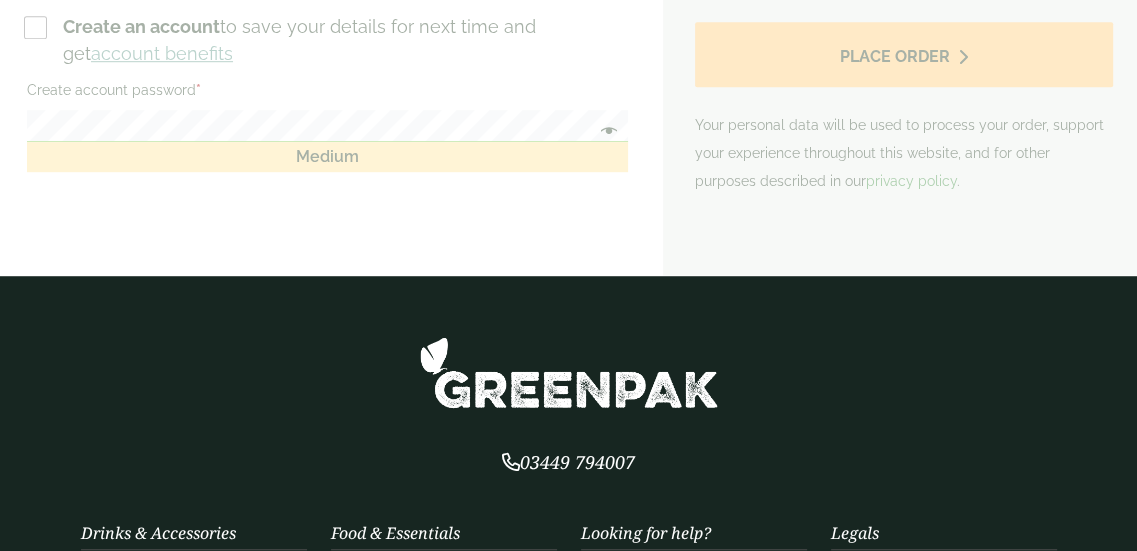 scroll, scrollTop: 733, scrollLeft: 0, axis: vertical 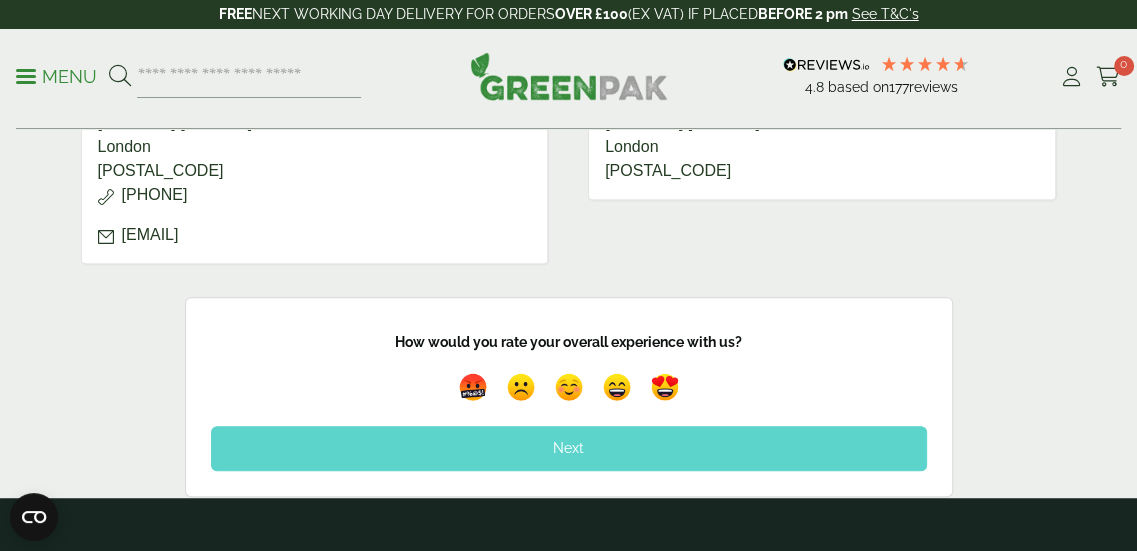 click on "Next" at bounding box center (569, 448) 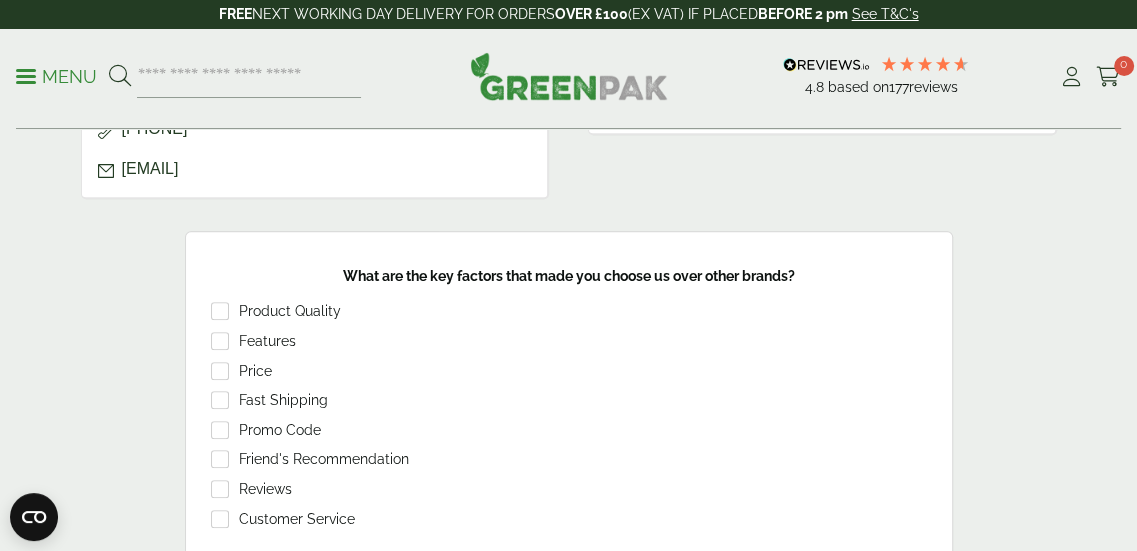 scroll, scrollTop: 1000, scrollLeft: 0, axis: vertical 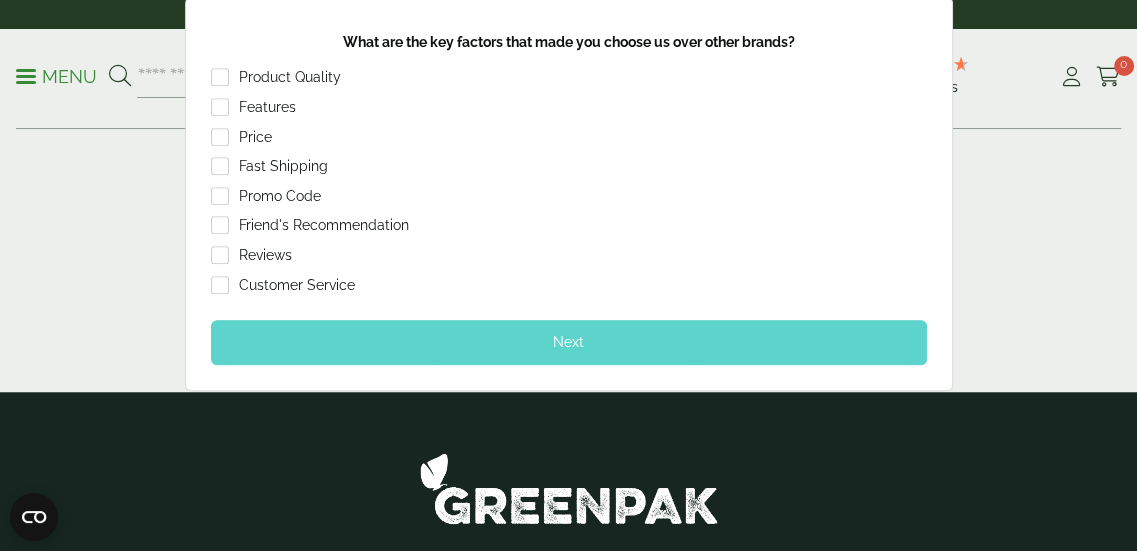 click on "Next" at bounding box center [569, 342] 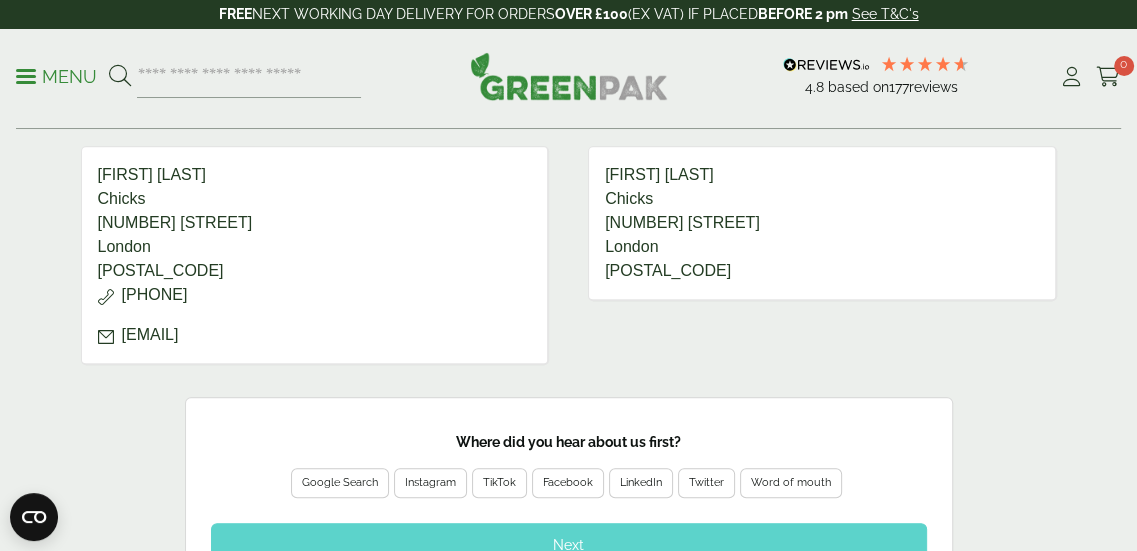 scroll, scrollTop: 900, scrollLeft: 0, axis: vertical 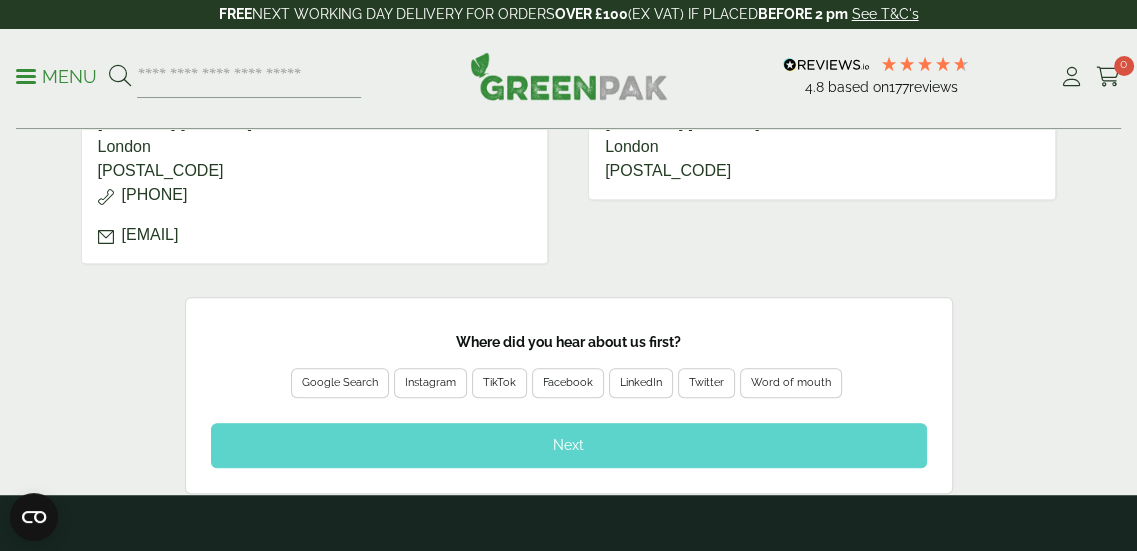 click on "Next" at bounding box center [569, 445] 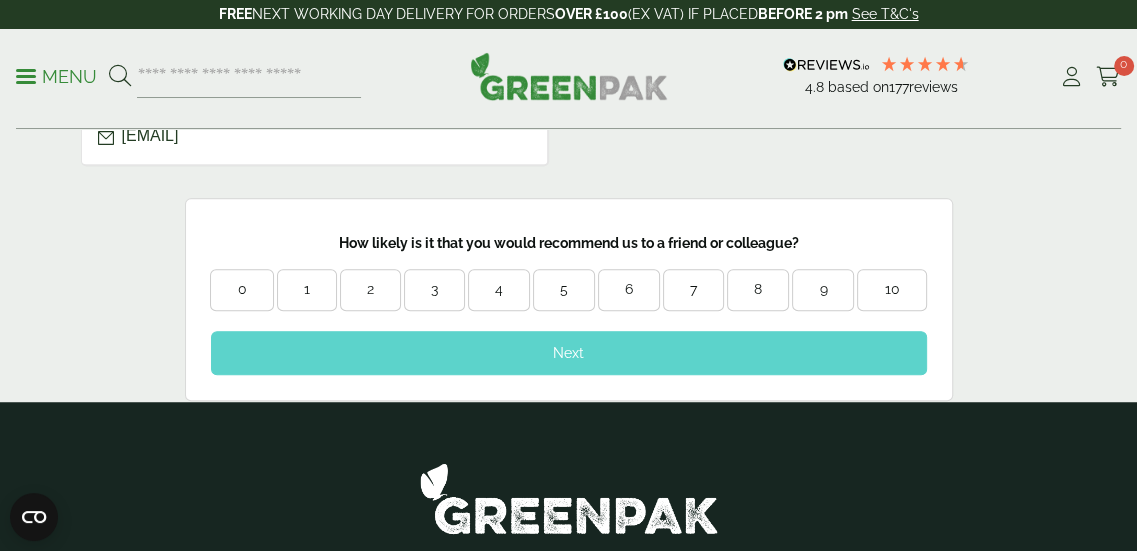 scroll, scrollTop: 1000, scrollLeft: 0, axis: vertical 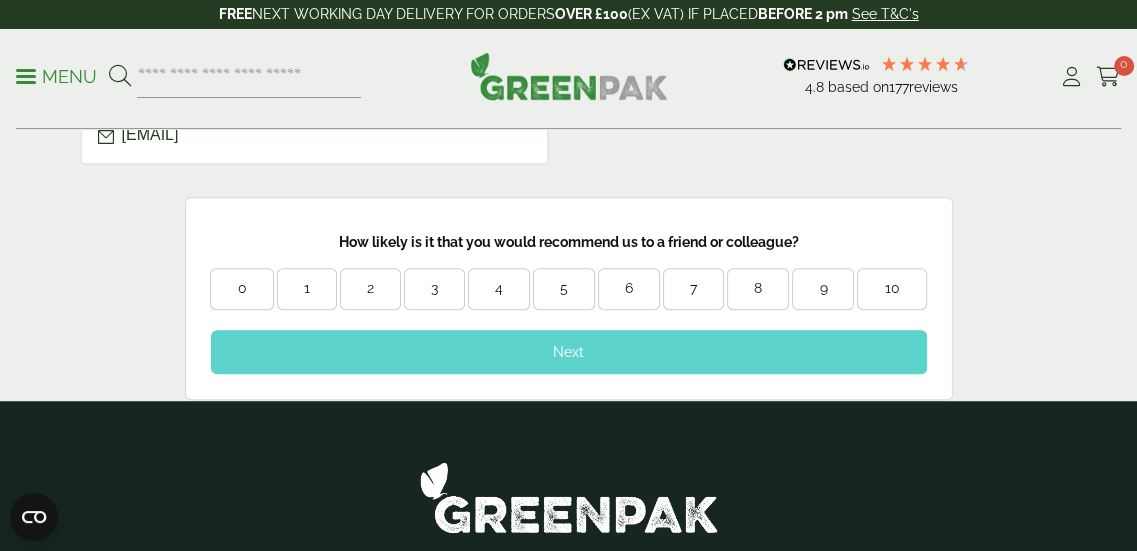 click on "10" at bounding box center (891, 289) 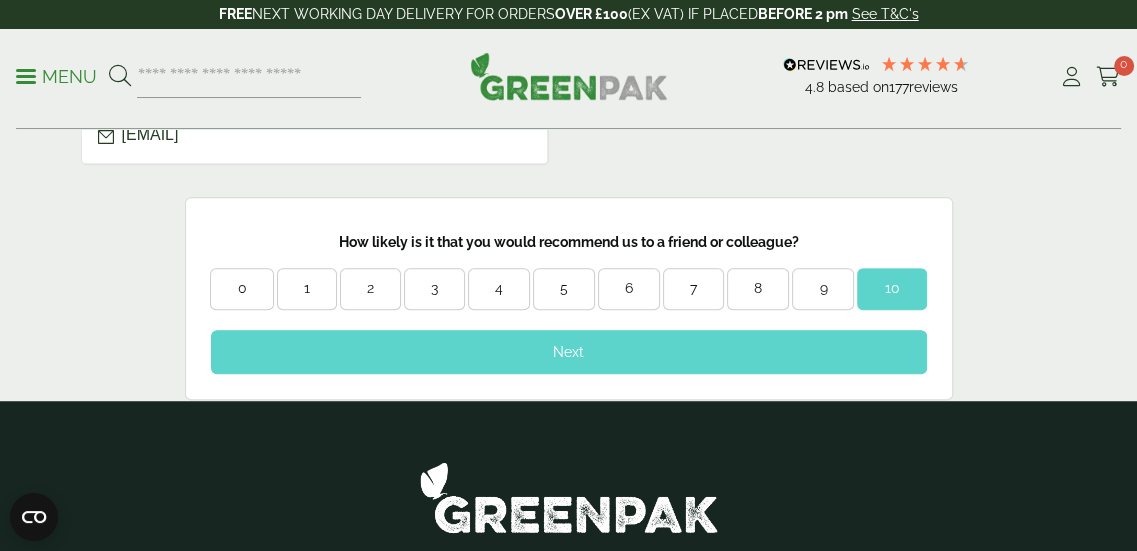click on "Next" at bounding box center [569, 352] 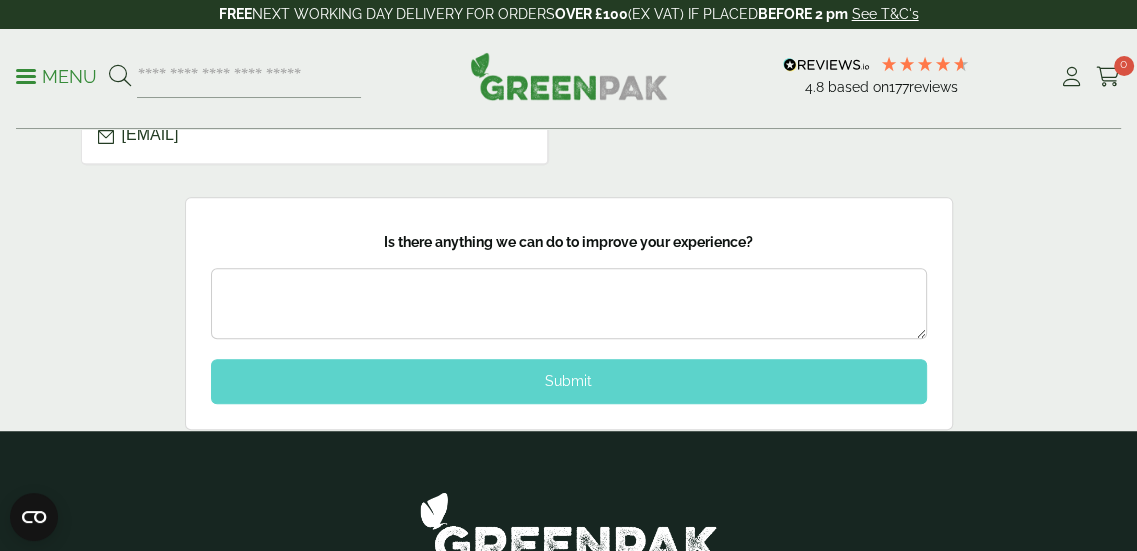 click on "Submit" at bounding box center [569, 381] 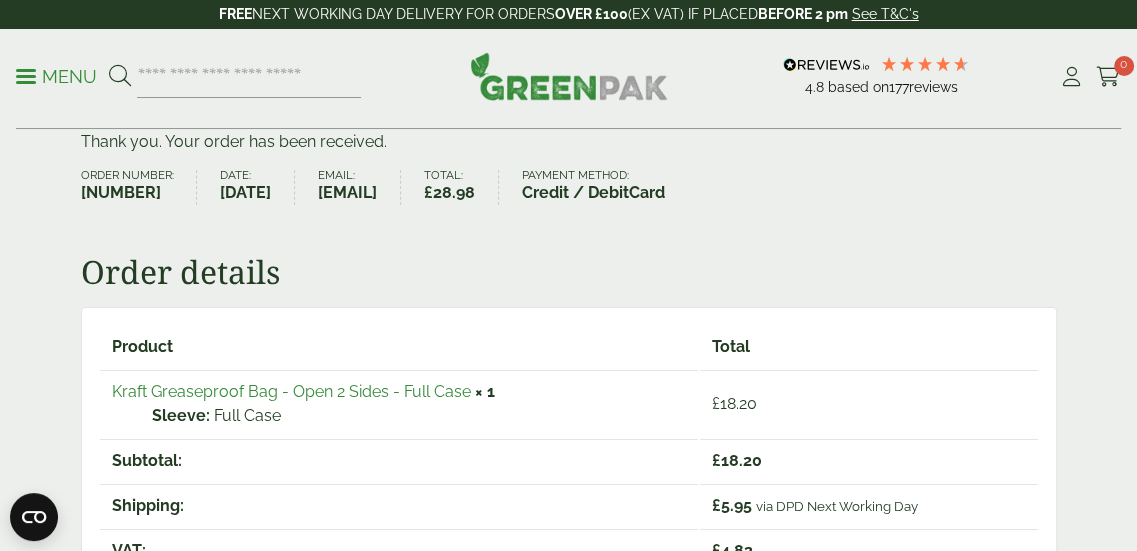 scroll, scrollTop: 0, scrollLeft: 0, axis: both 